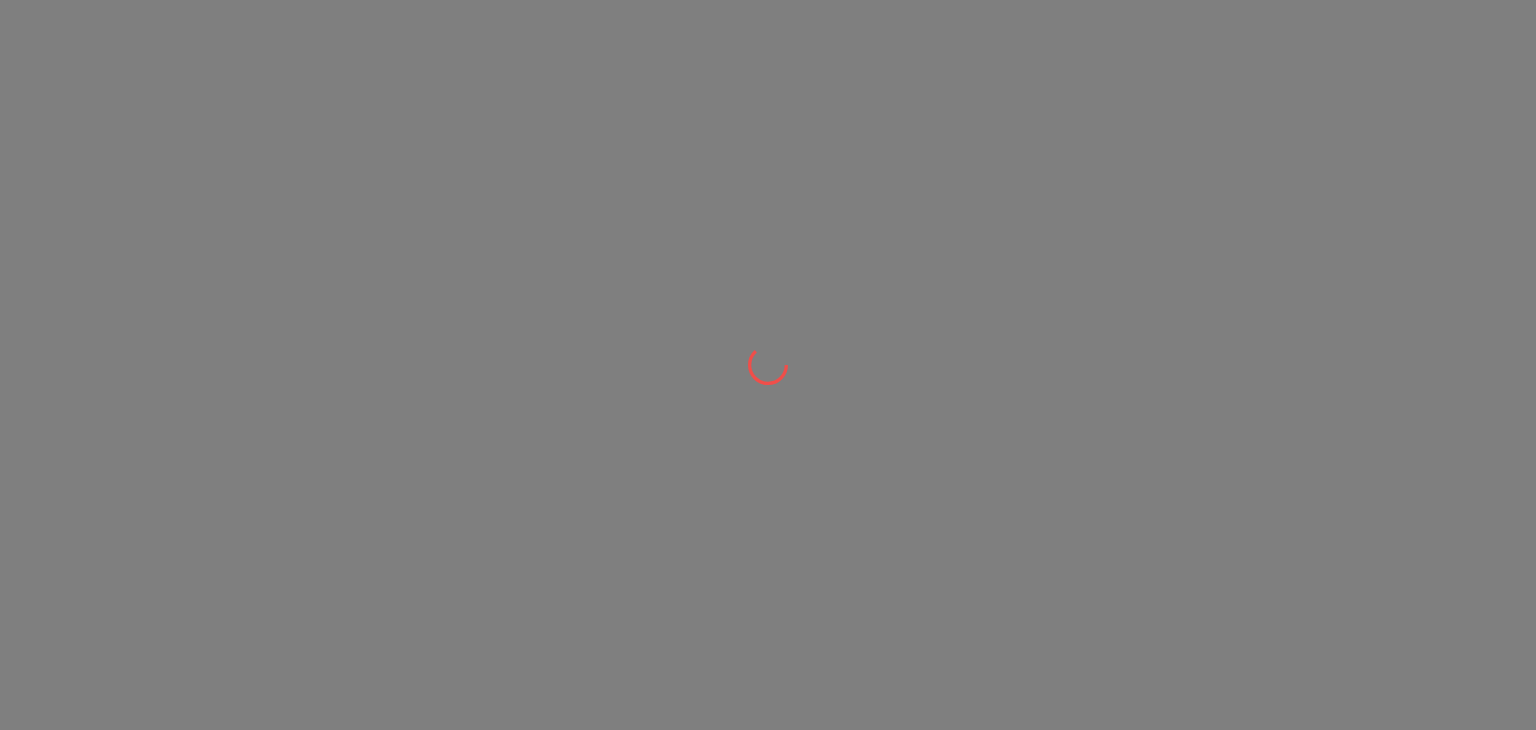 scroll, scrollTop: 0, scrollLeft: 0, axis: both 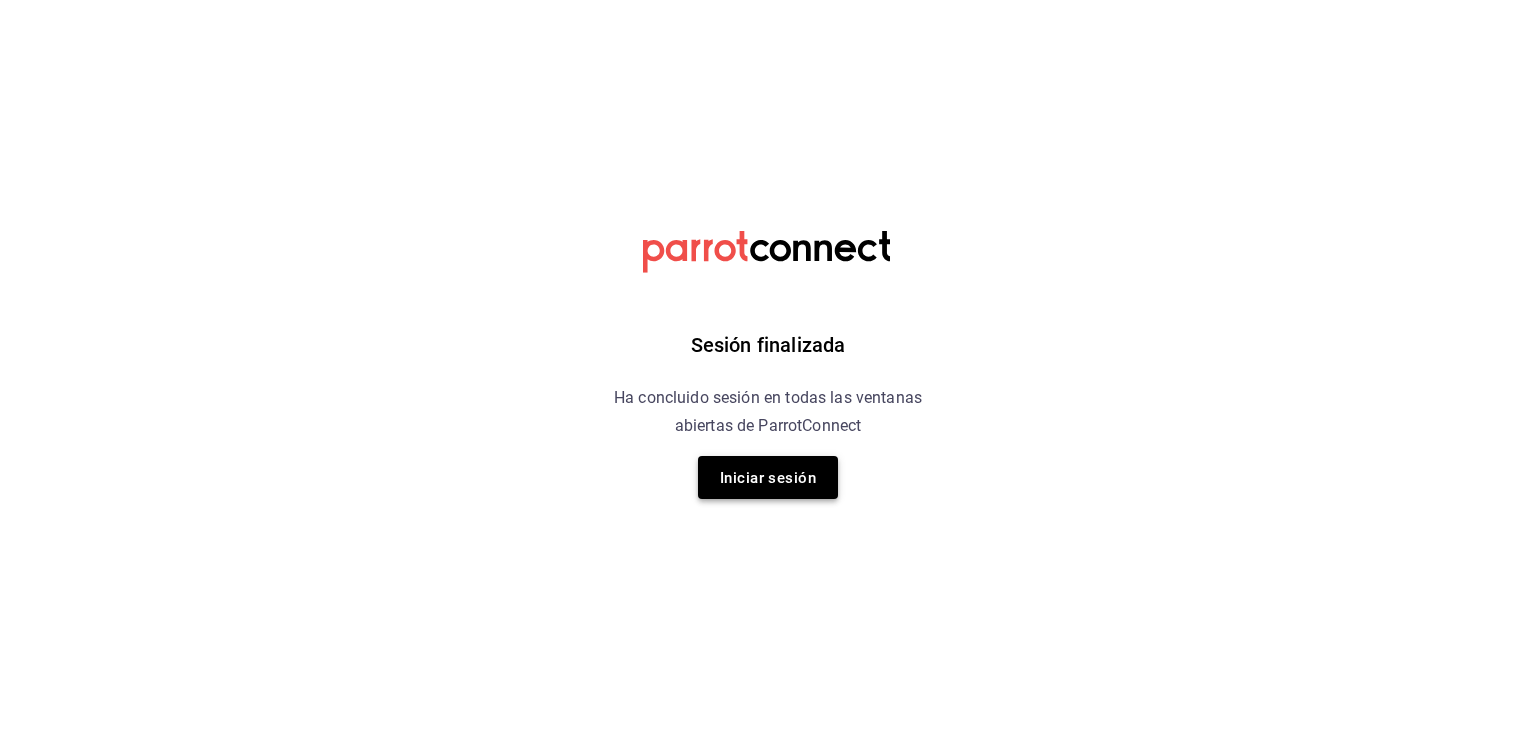 click on "Iniciar sesión" at bounding box center [768, 478] 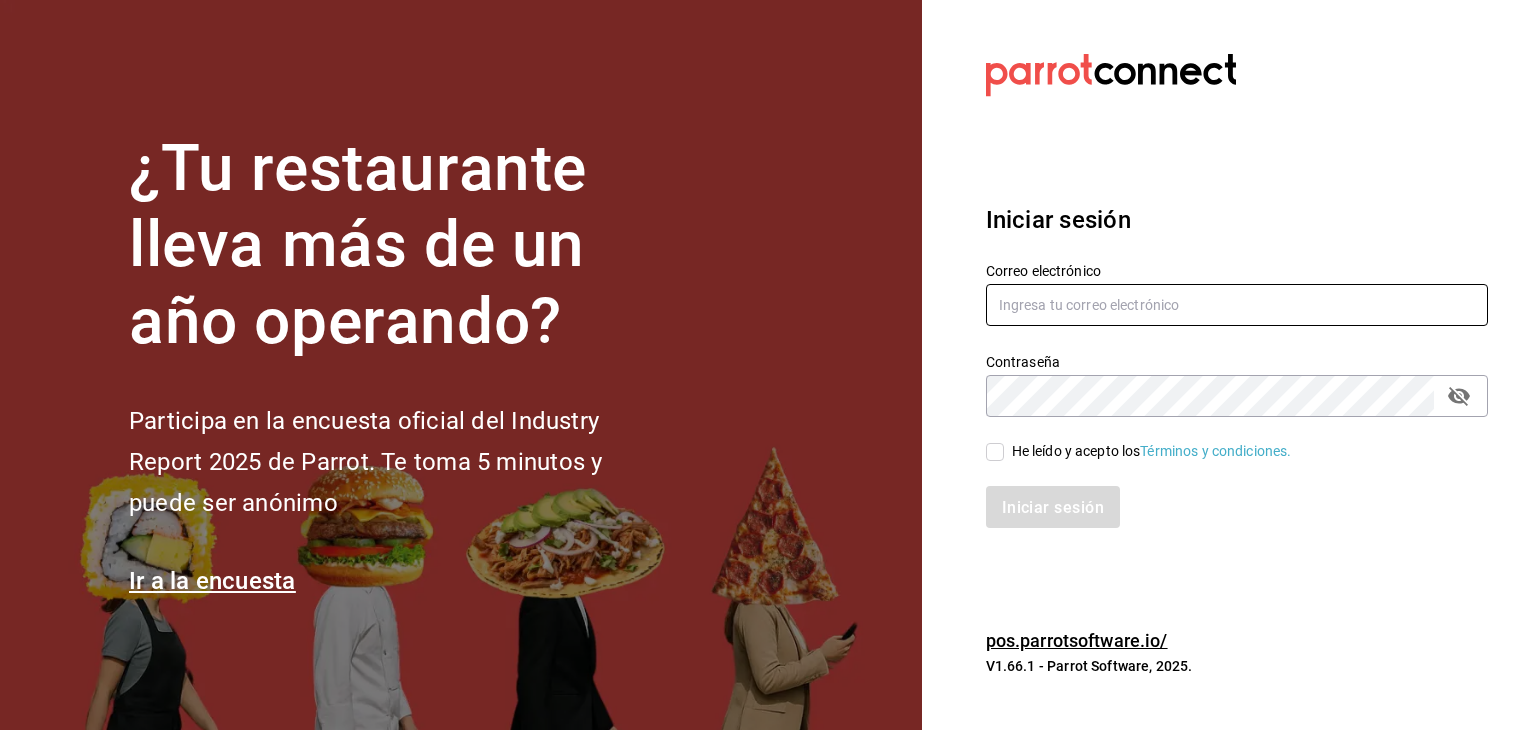click at bounding box center [1237, 305] 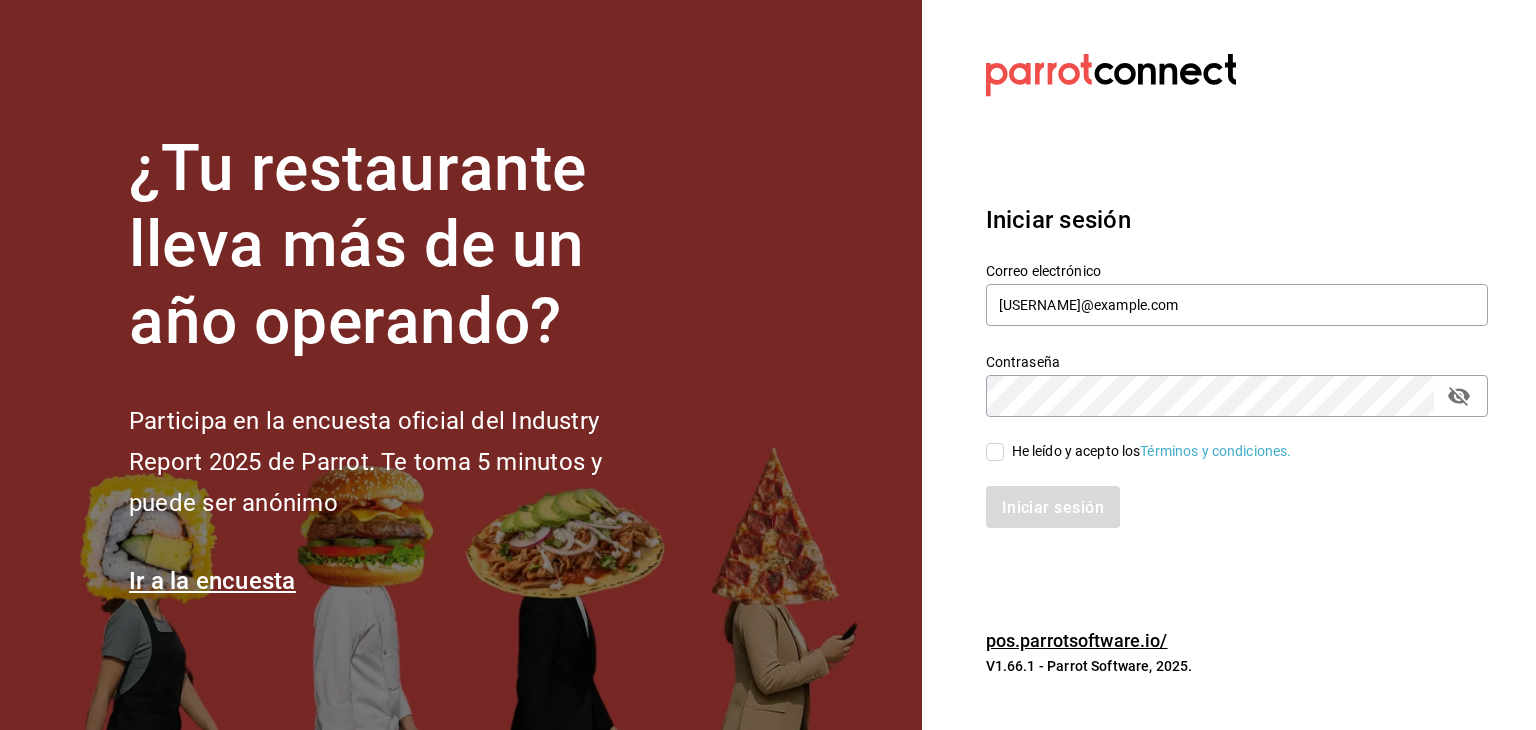 click on "He leído y acepto los  Términos y condiciones." at bounding box center (995, 452) 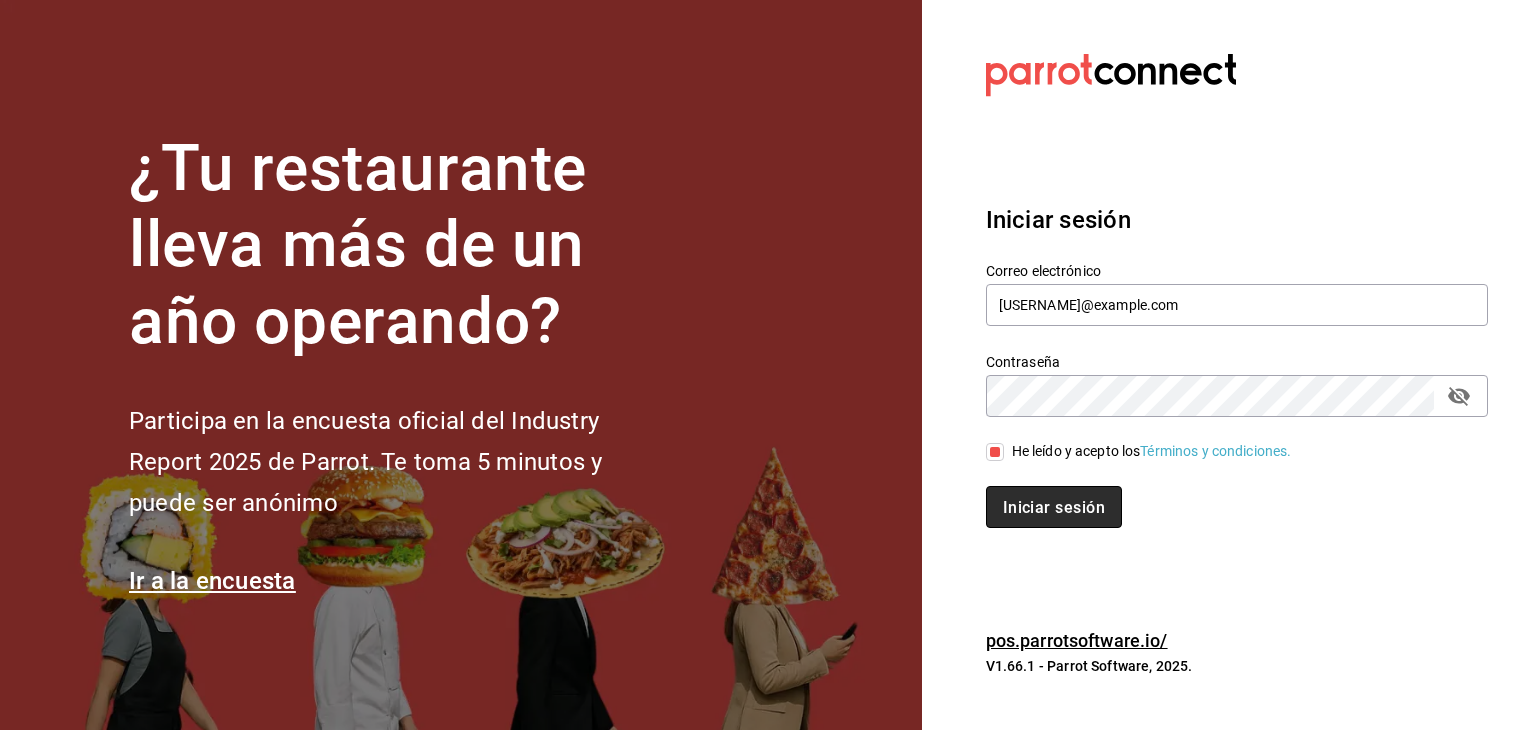 click on "Iniciar sesión" at bounding box center [1054, 507] 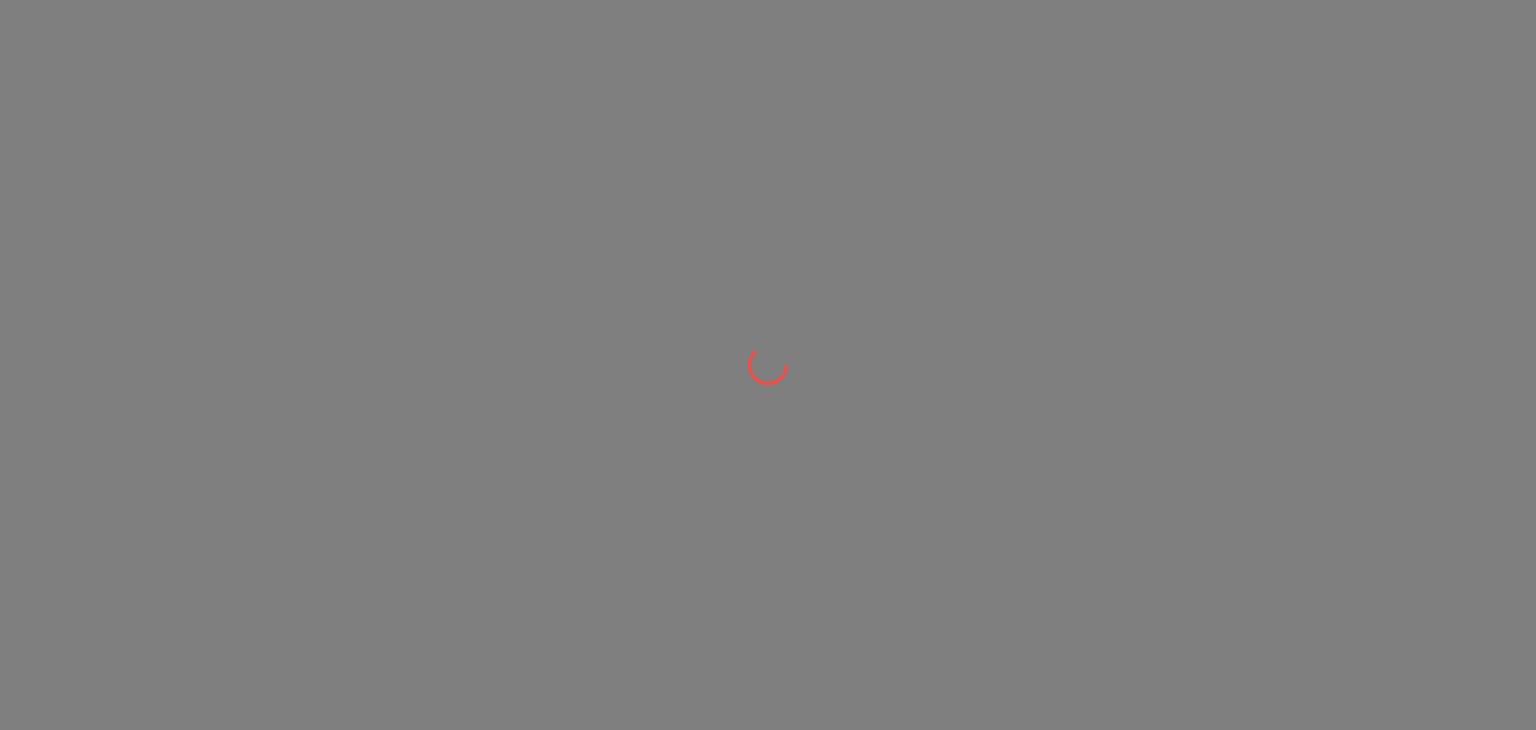scroll, scrollTop: 0, scrollLeft: 0, axis: both 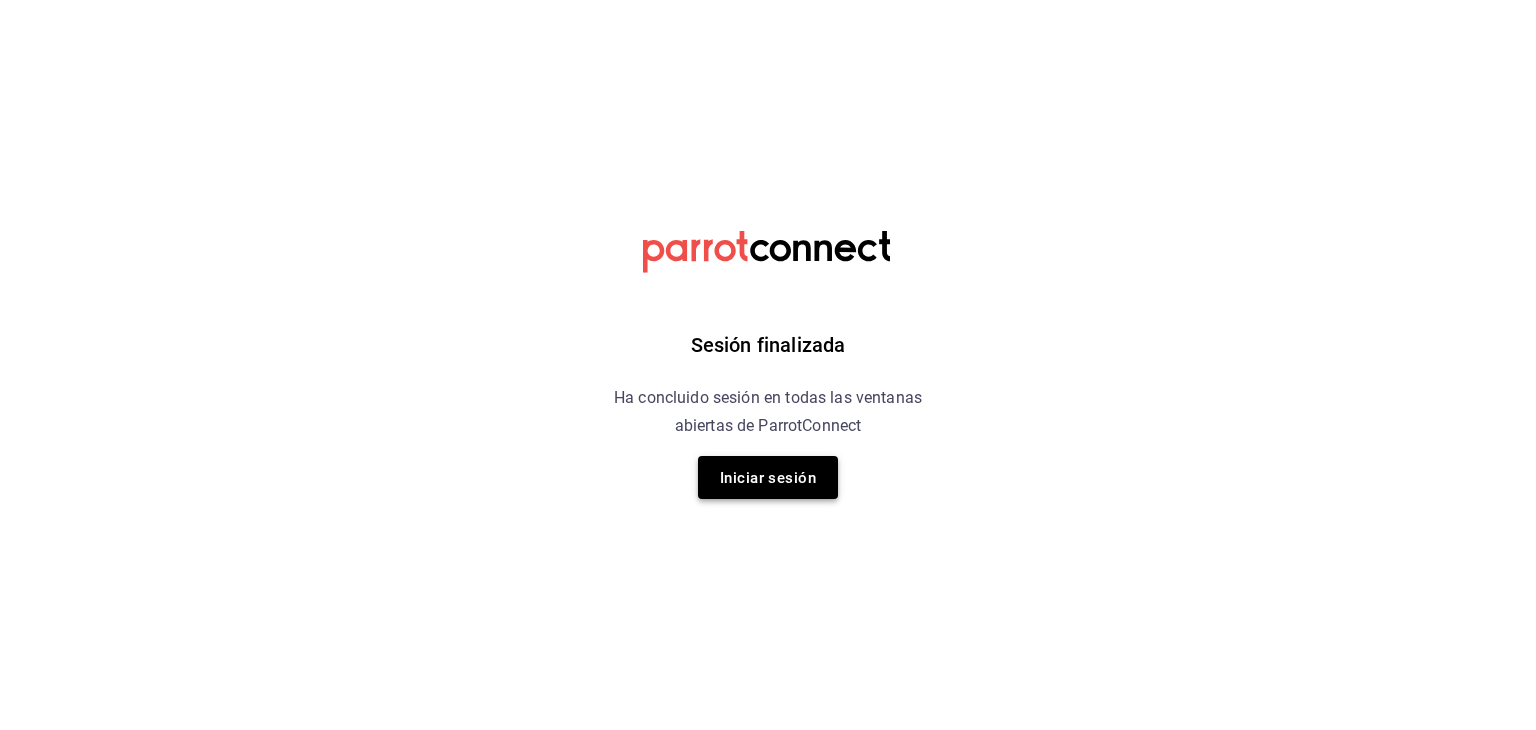 click on "Iniciar sesión" at bounding box center (768, 477) 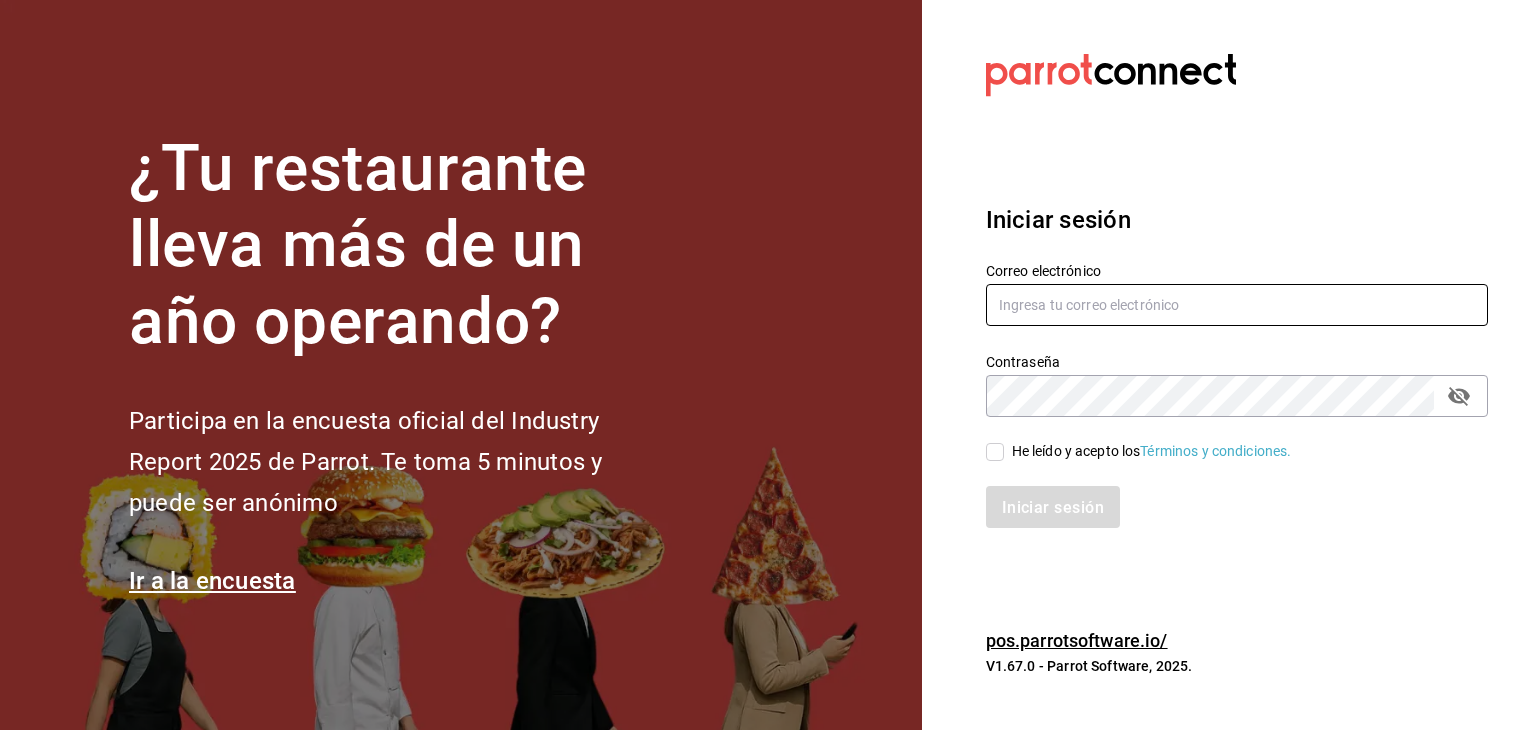 click at bounding box center (1237, 305) 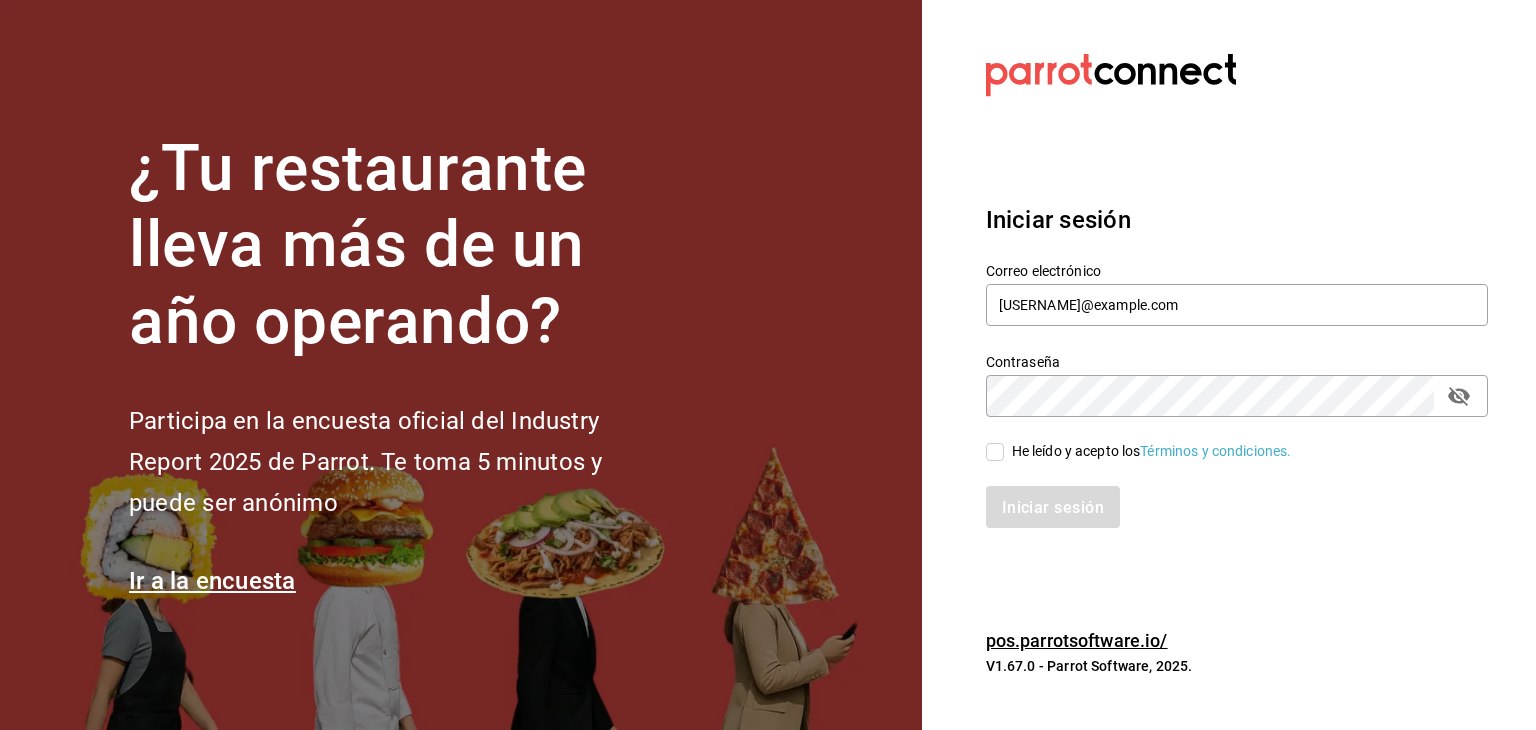click on "He leído y acepto los  Términos y condiciones." at bounding box center [995, 452] 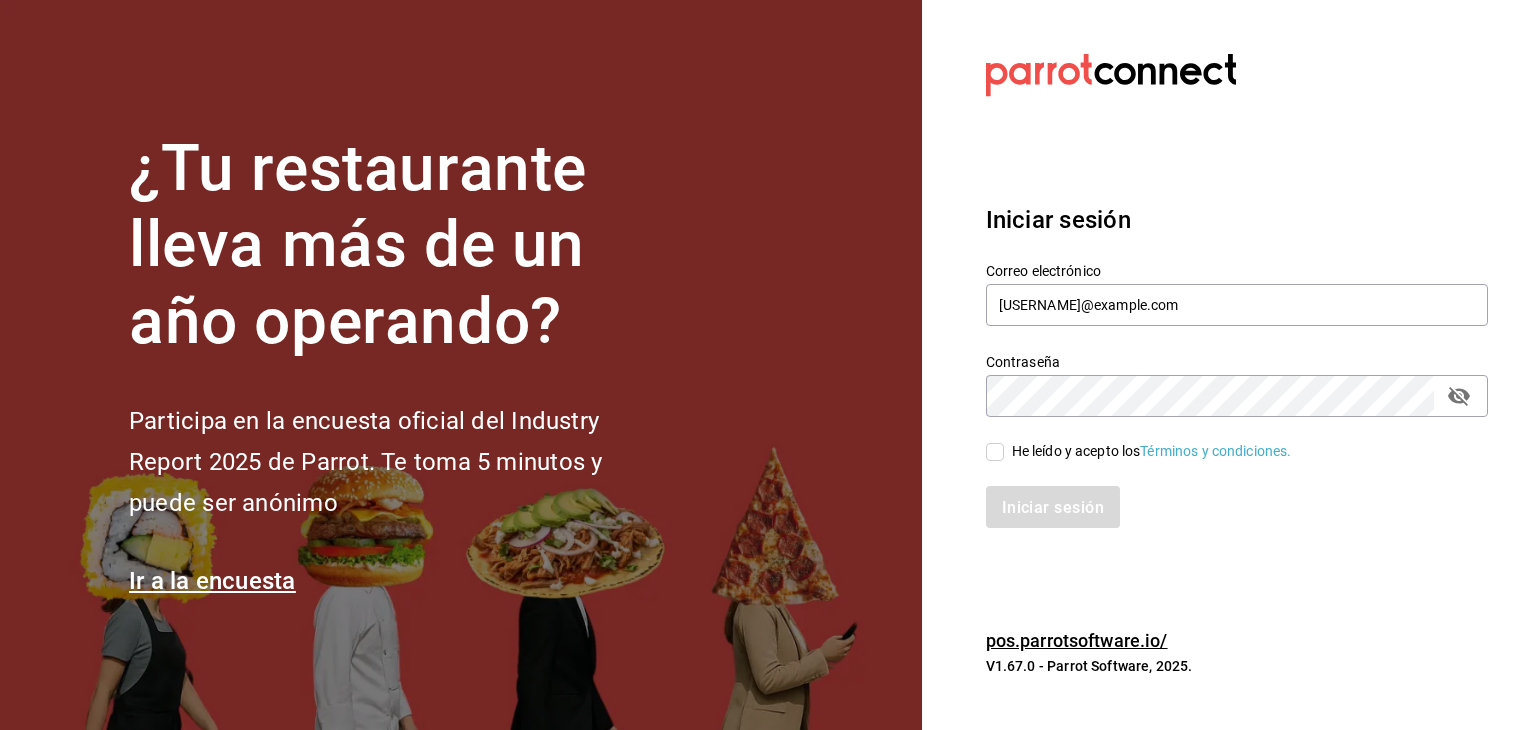 checkbox on "true" 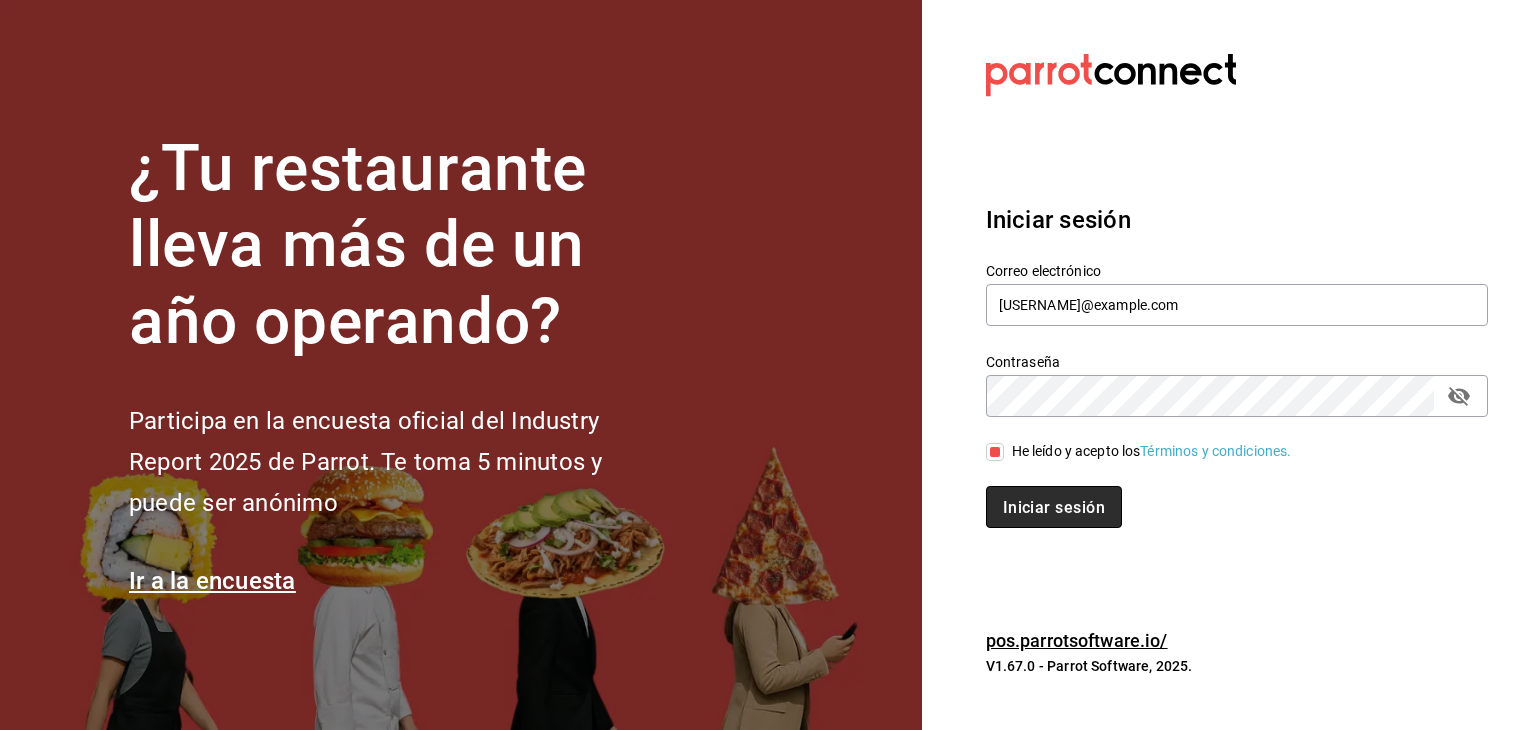 click on "Iniciar sesión" at bounding box center (1054, 507) 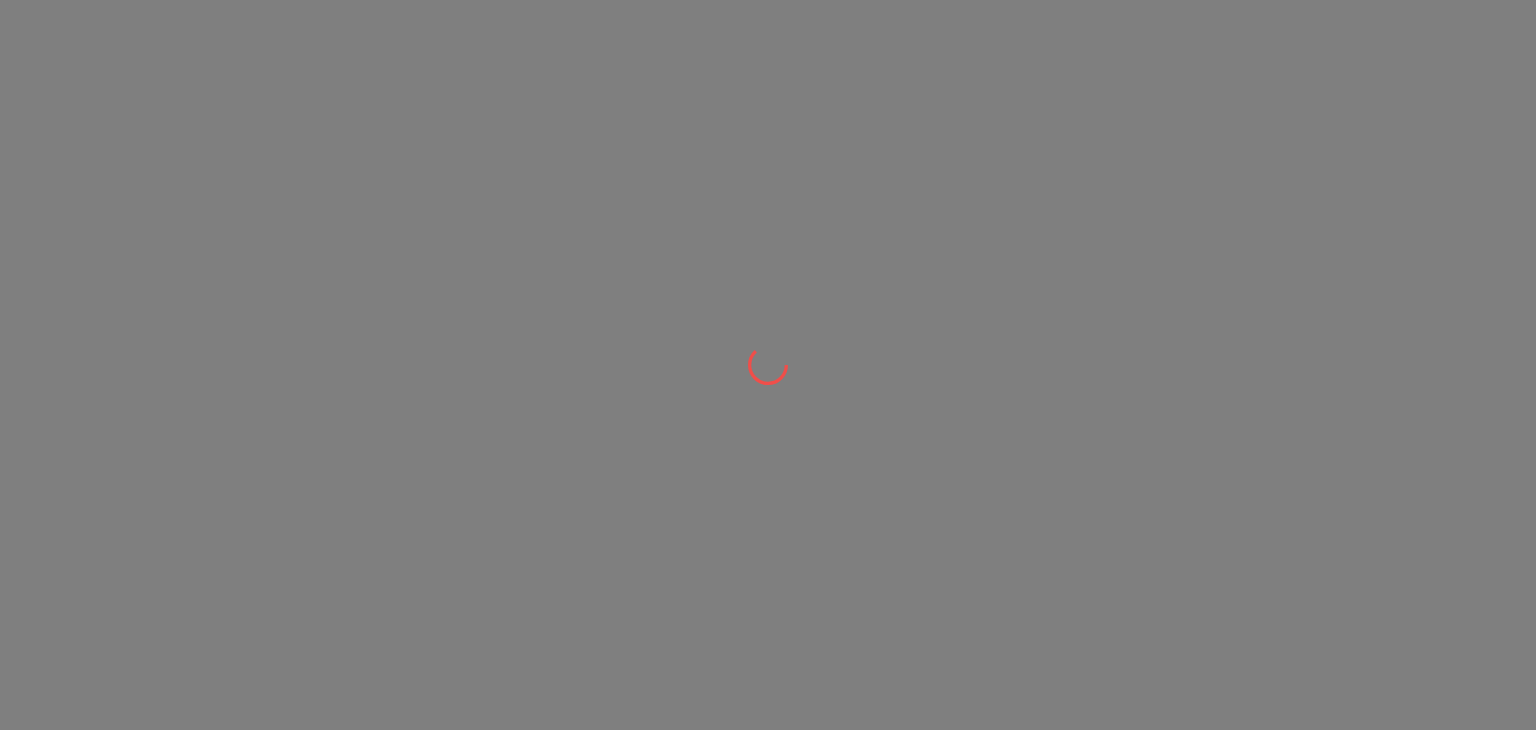 scroll, scrollTop: 0, scrollLeft: 0, axis: both 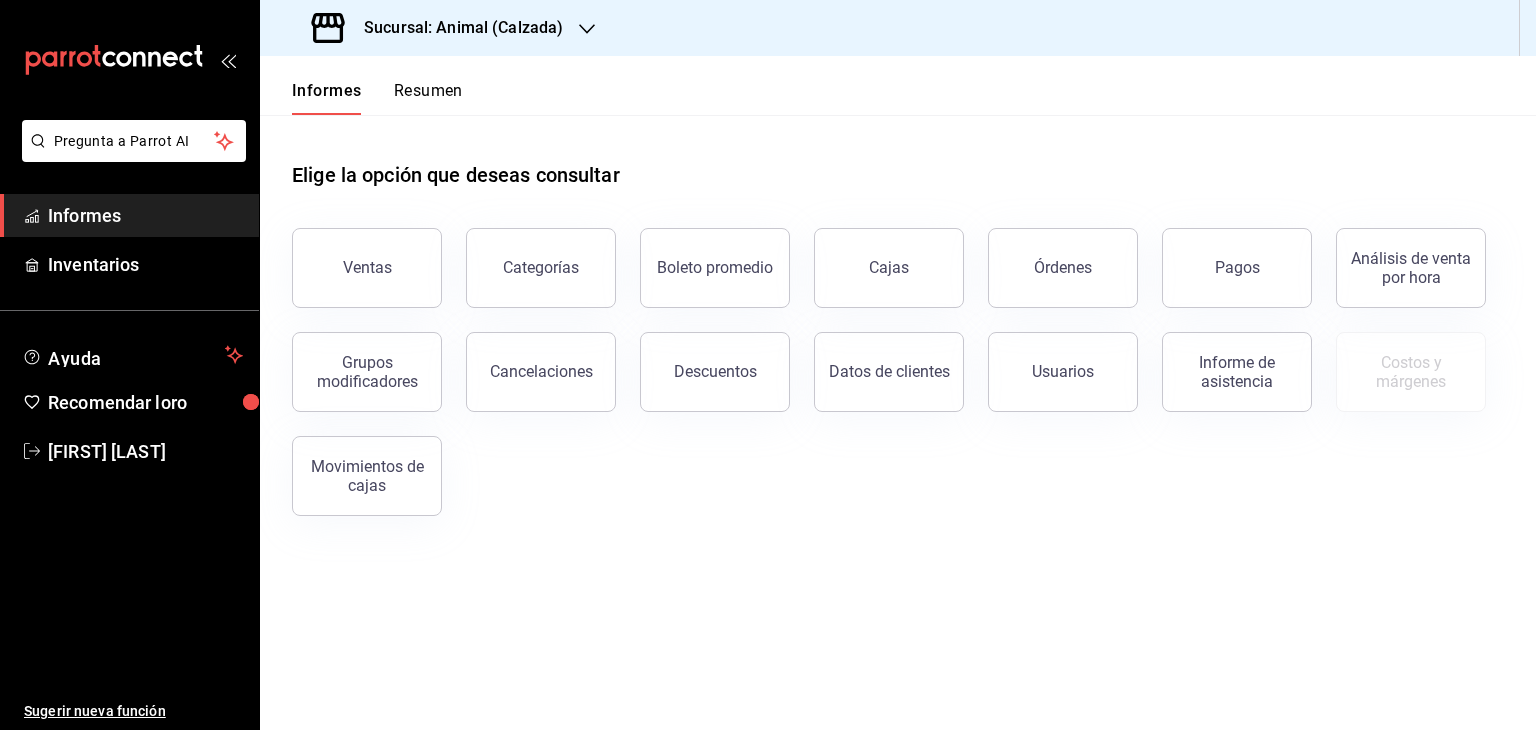 click on "Sucursal: Animal (Calzada)" at bounding box center (463, 27) 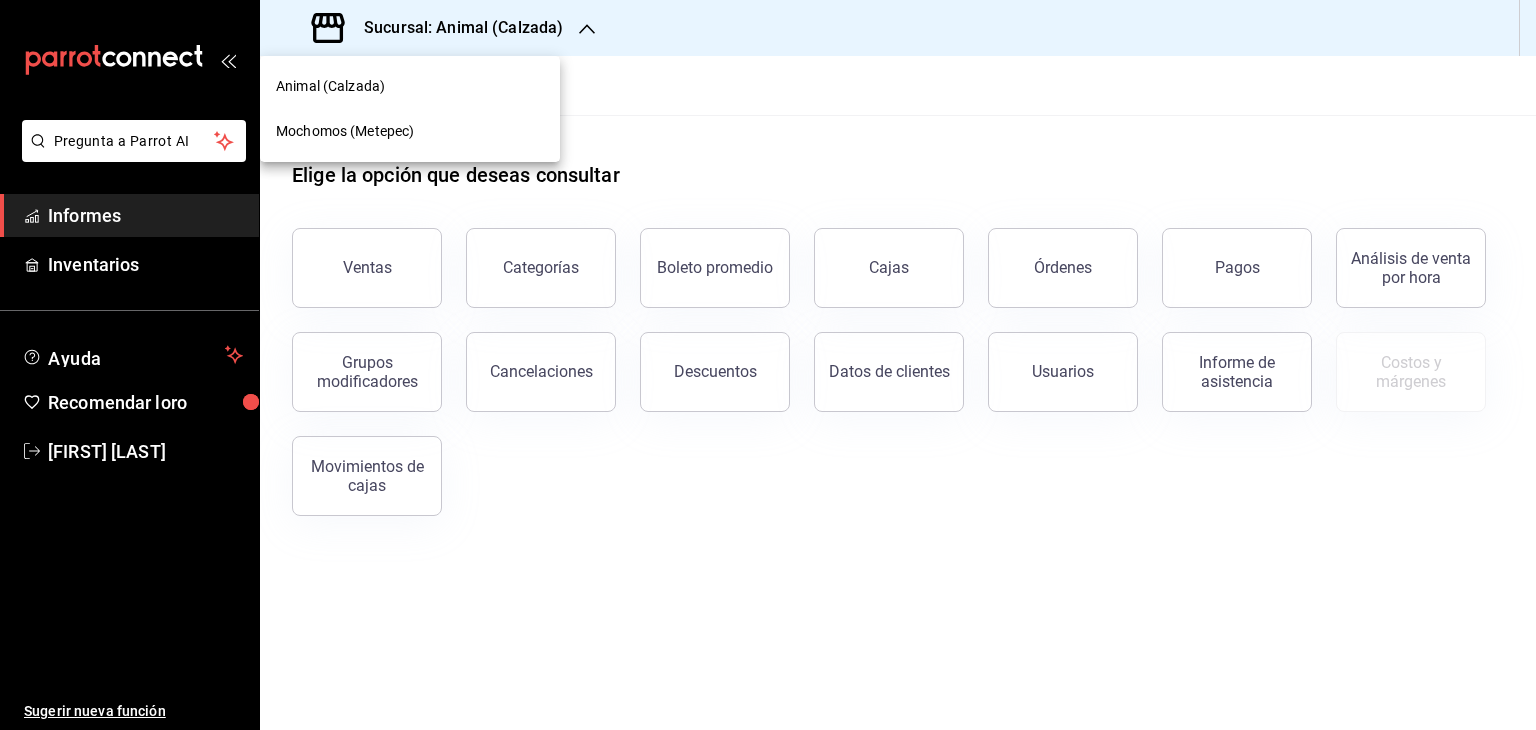 click on "Mochomos (Metepec)" at bounding box center [410, 131] 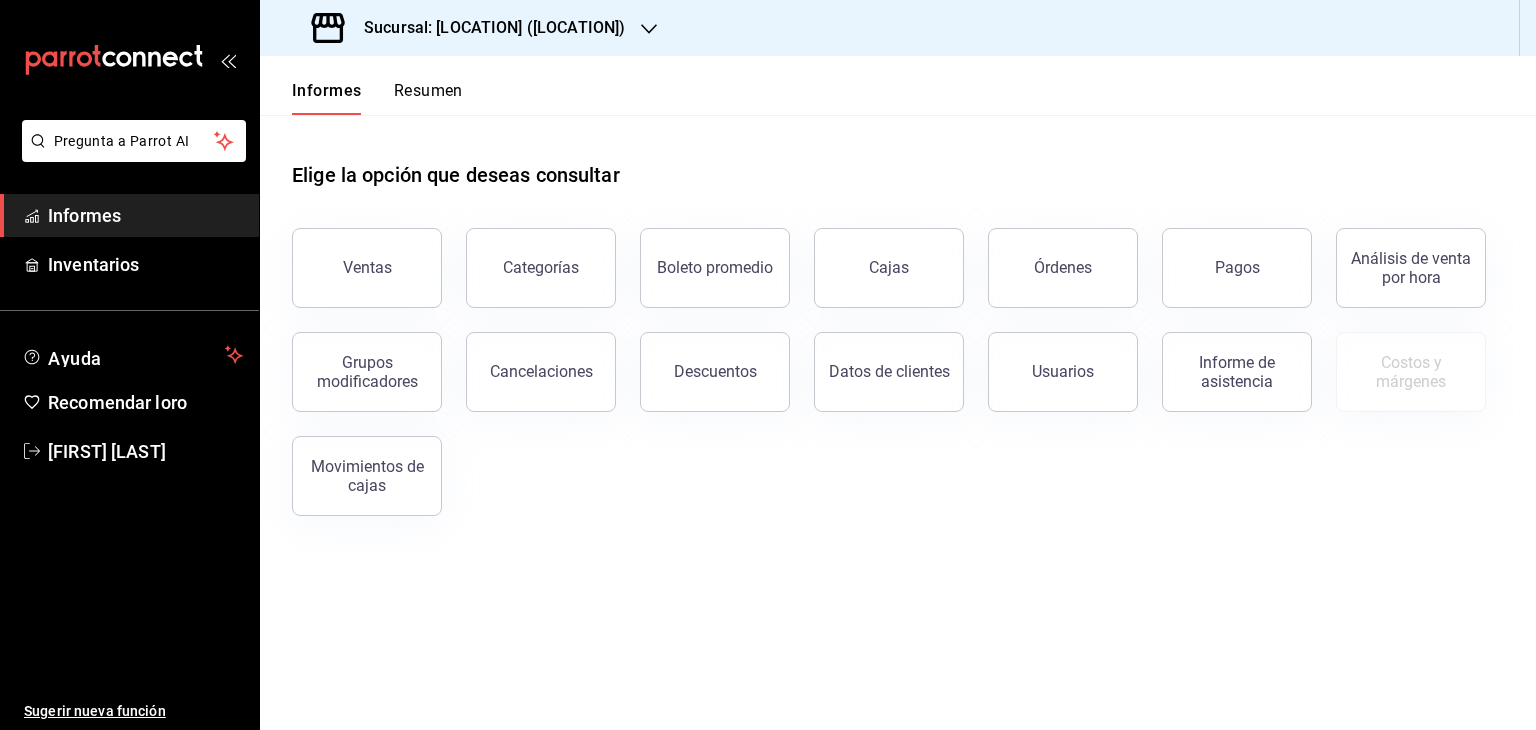 click on "Ventas" at bounding box center (367, 268) 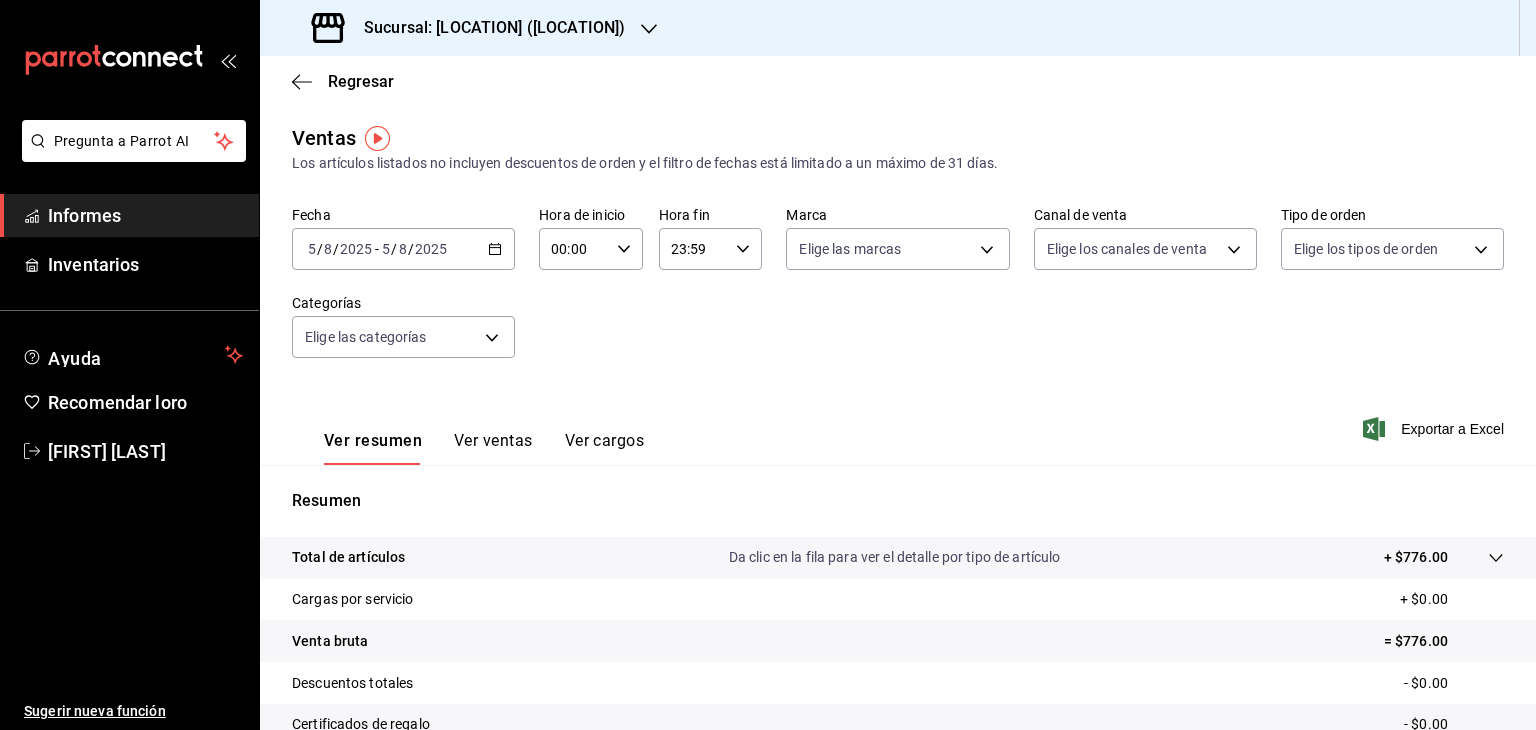 click on "[DATE] [DATE] - [DATE] [DATE]" at bounding box center [403, 249] 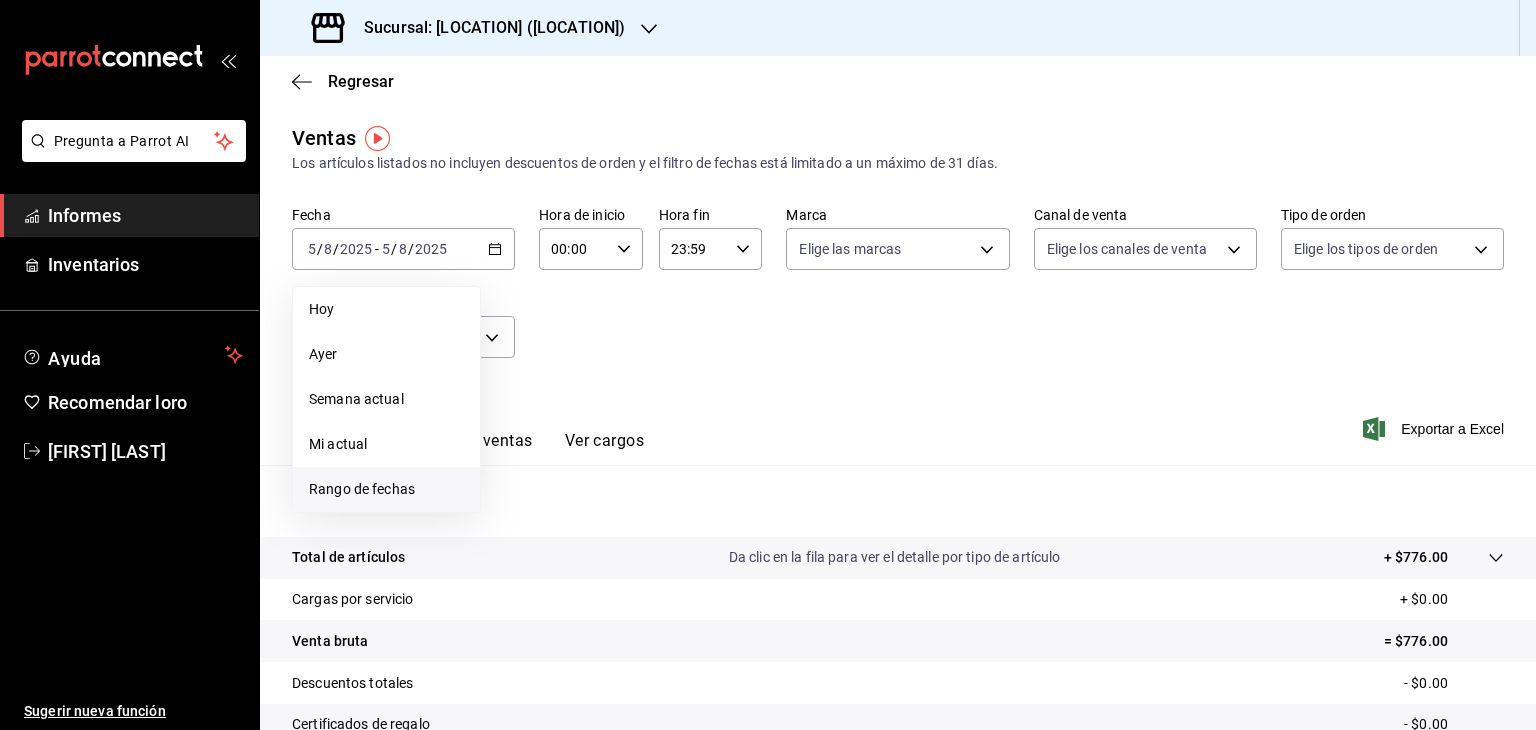 click on "Rango de fechas" at bounding box center [362, 489] 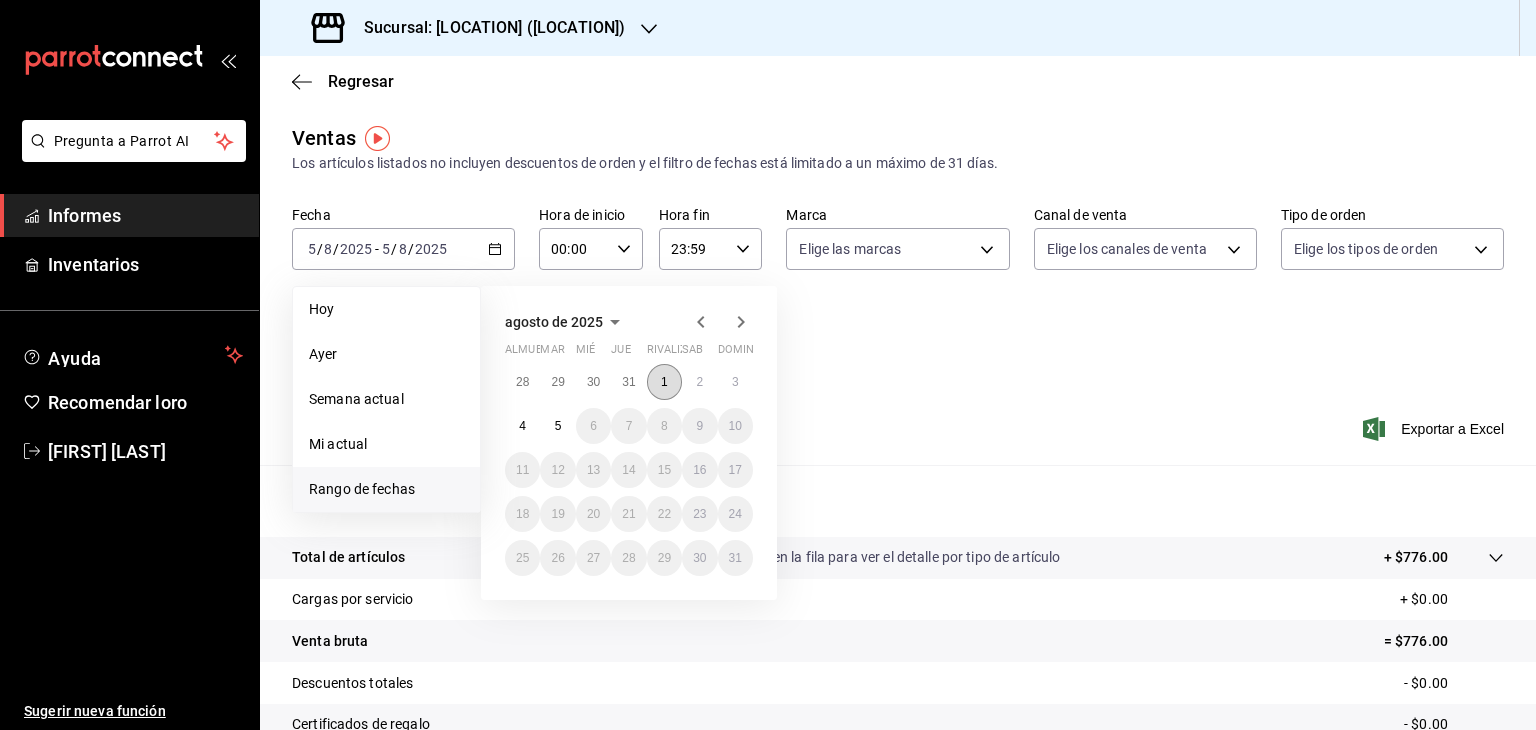 click on "1" at bounding box center [664, 382] 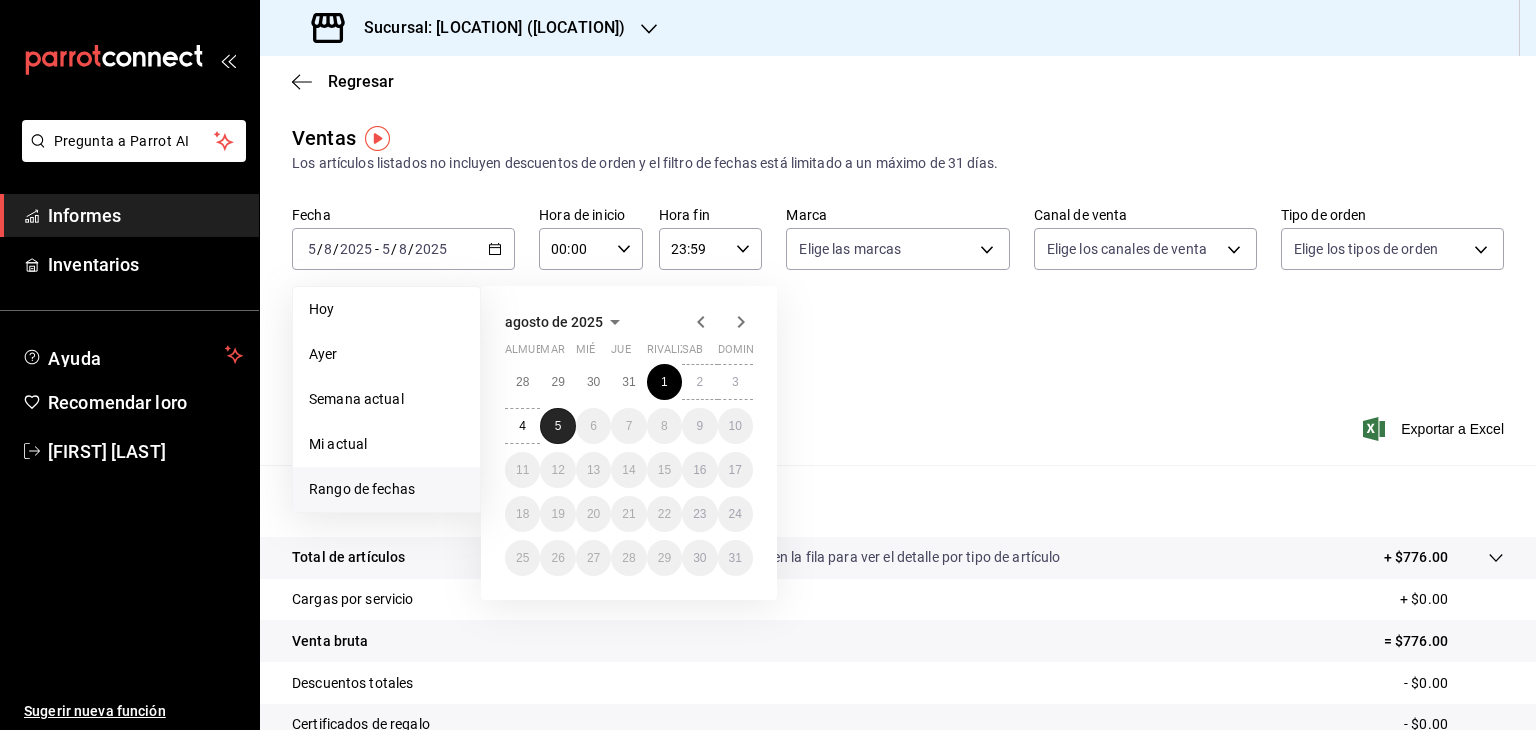 click on "5" at bounding box center [557, 426] 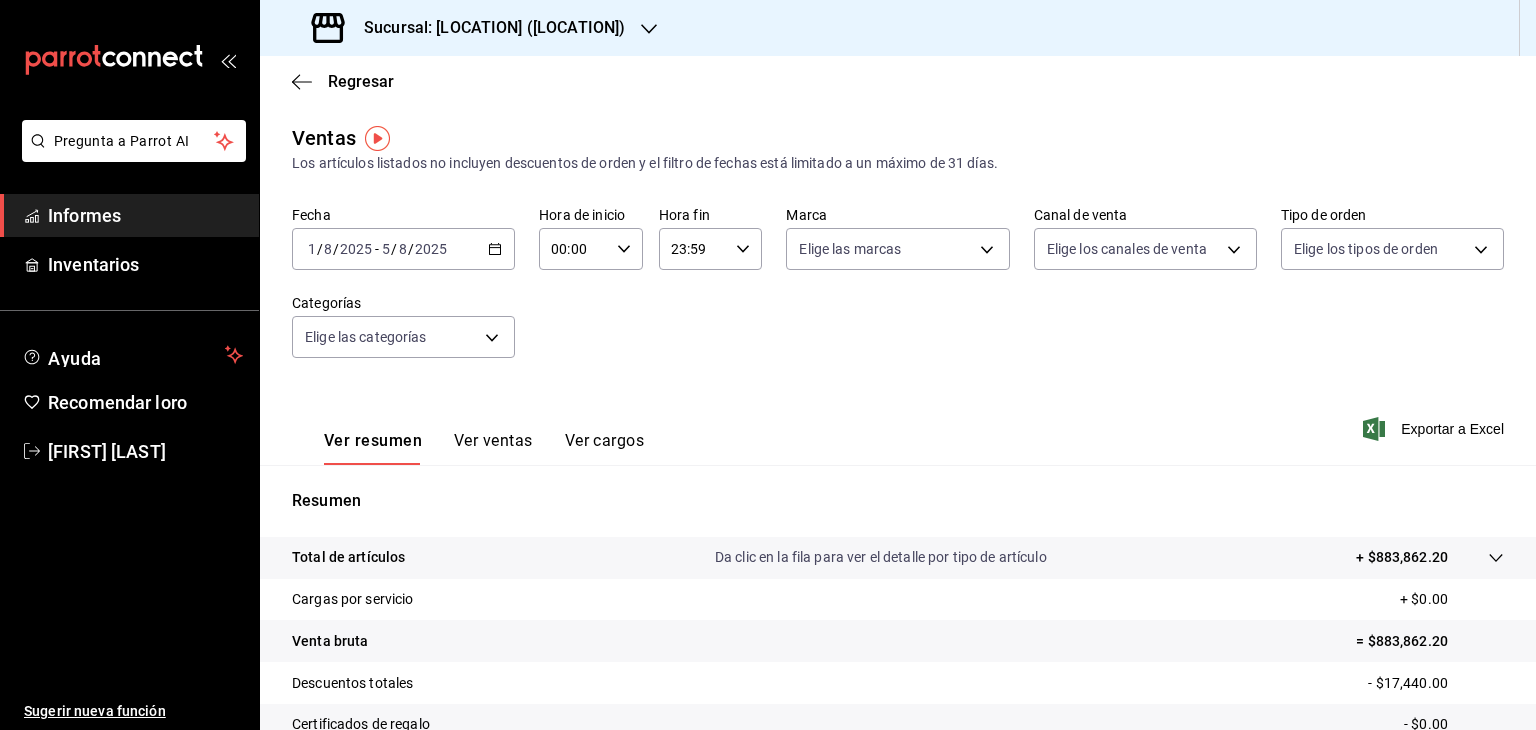 click 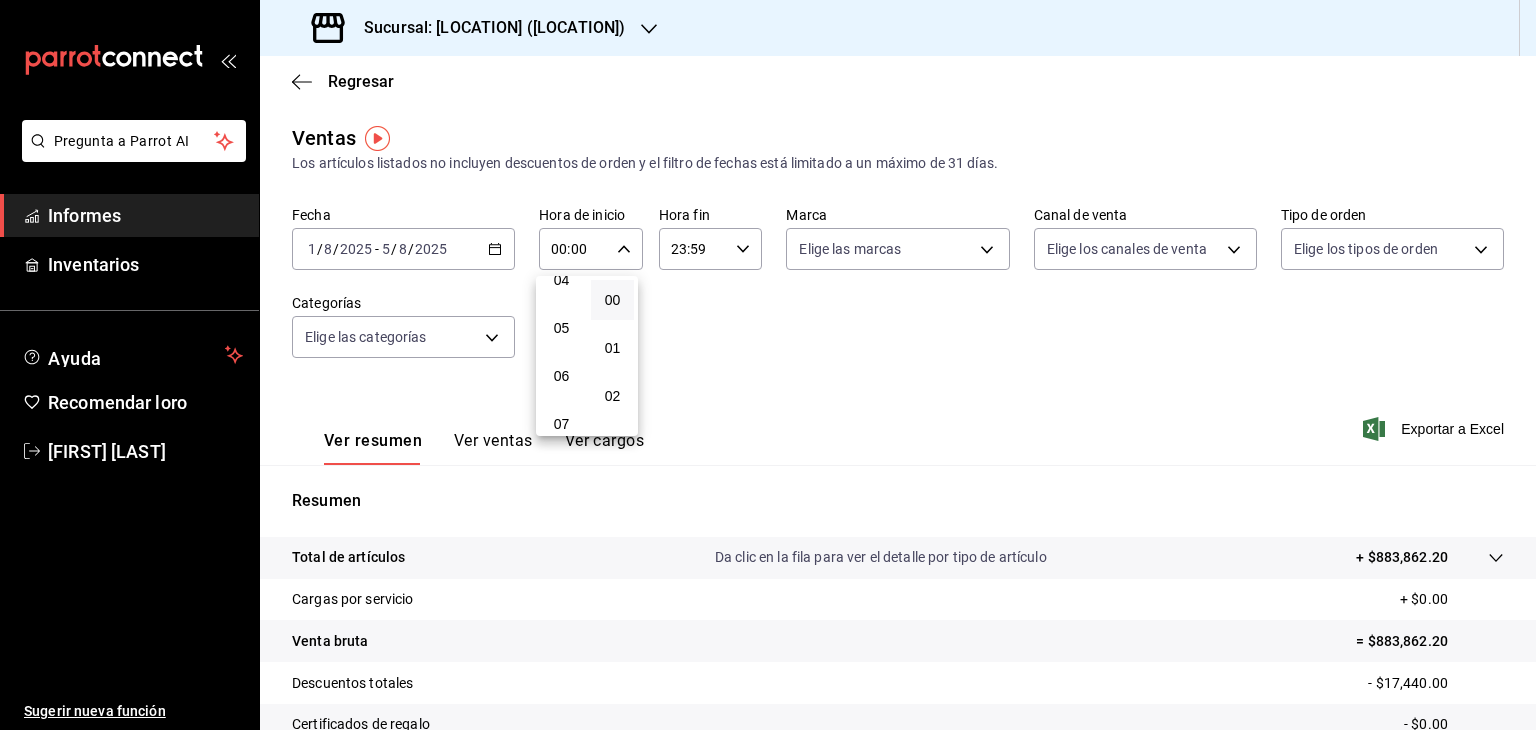 scroll, scrollTop: 216, scrollLeft: 0, axis: vertical 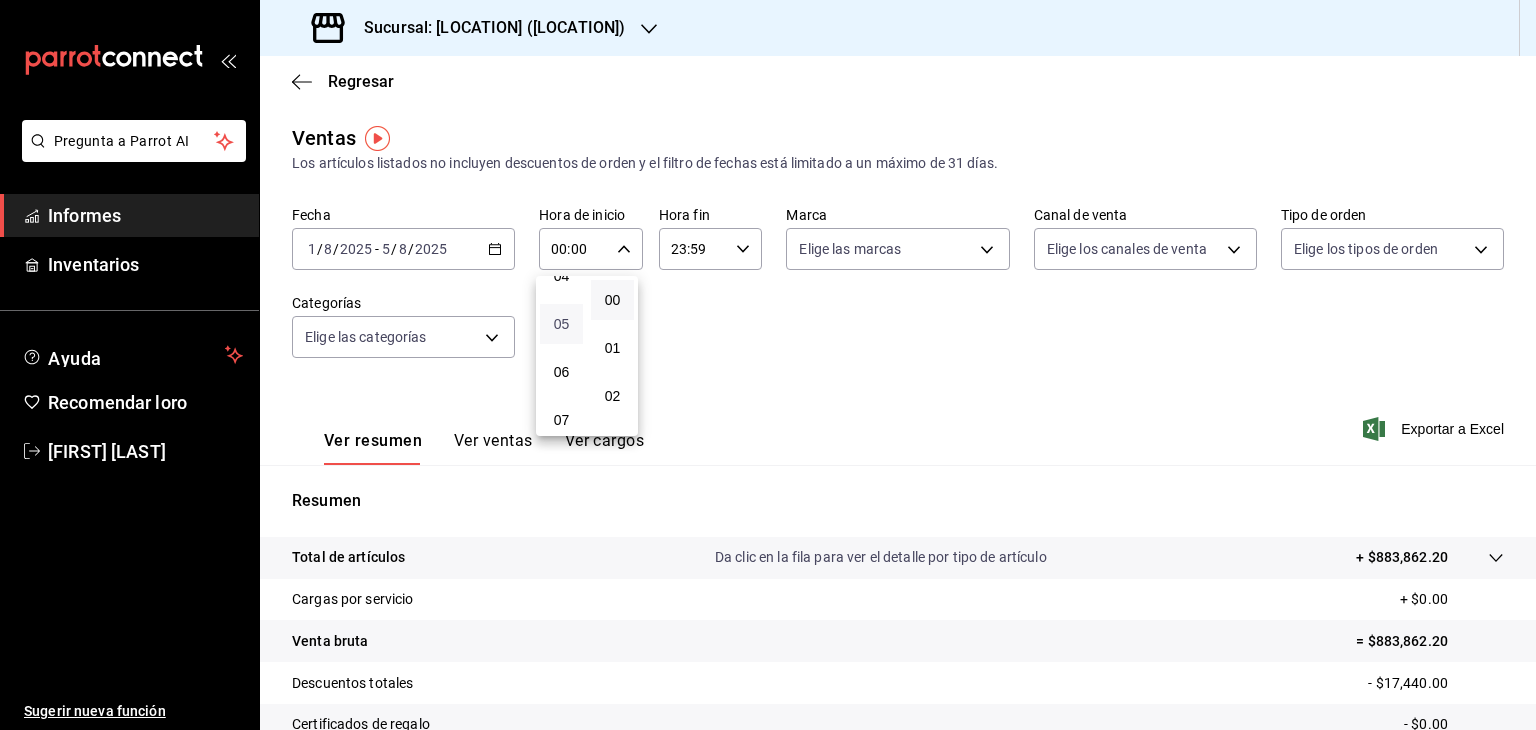 click on "05" at bounding box center [562, 324] 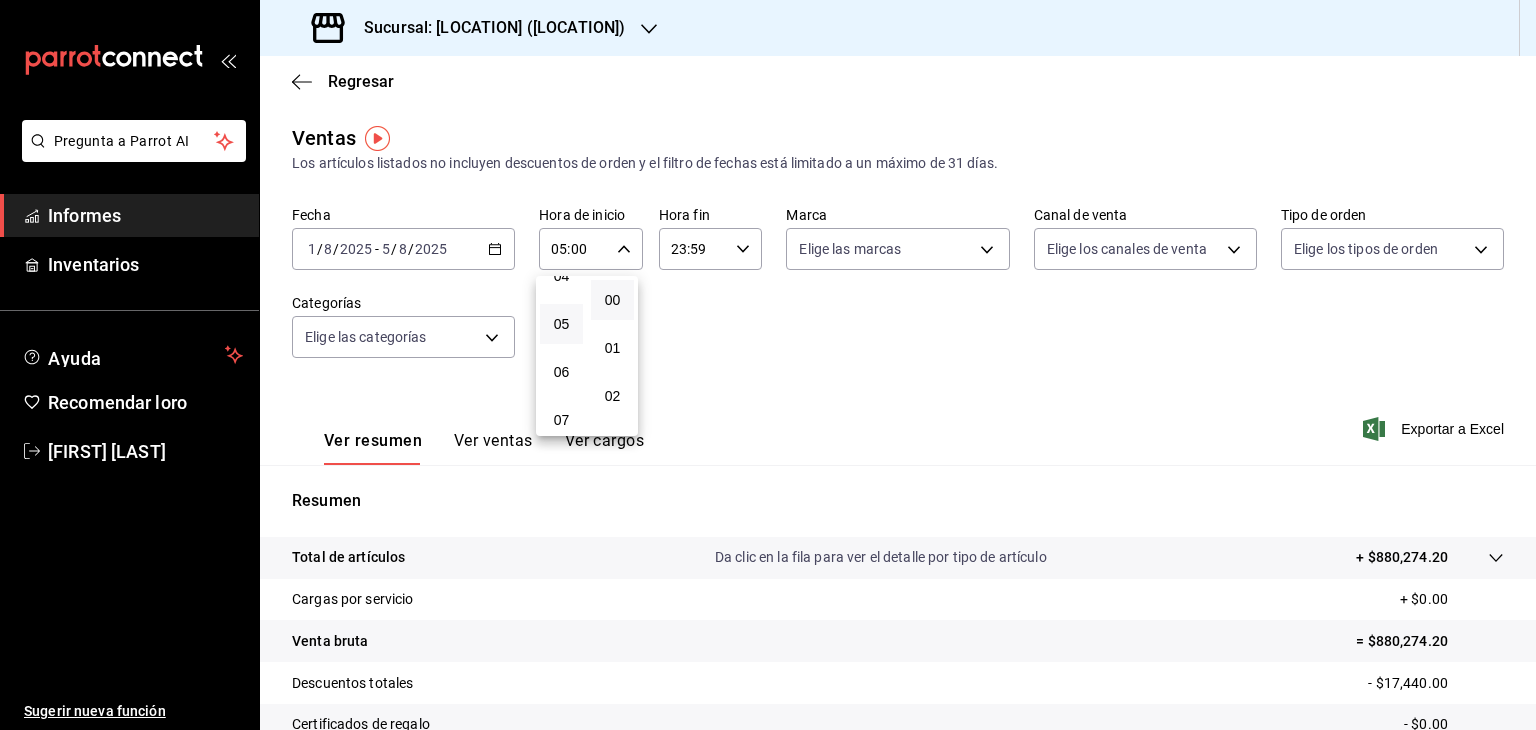 click at bounding box center (768, 365) 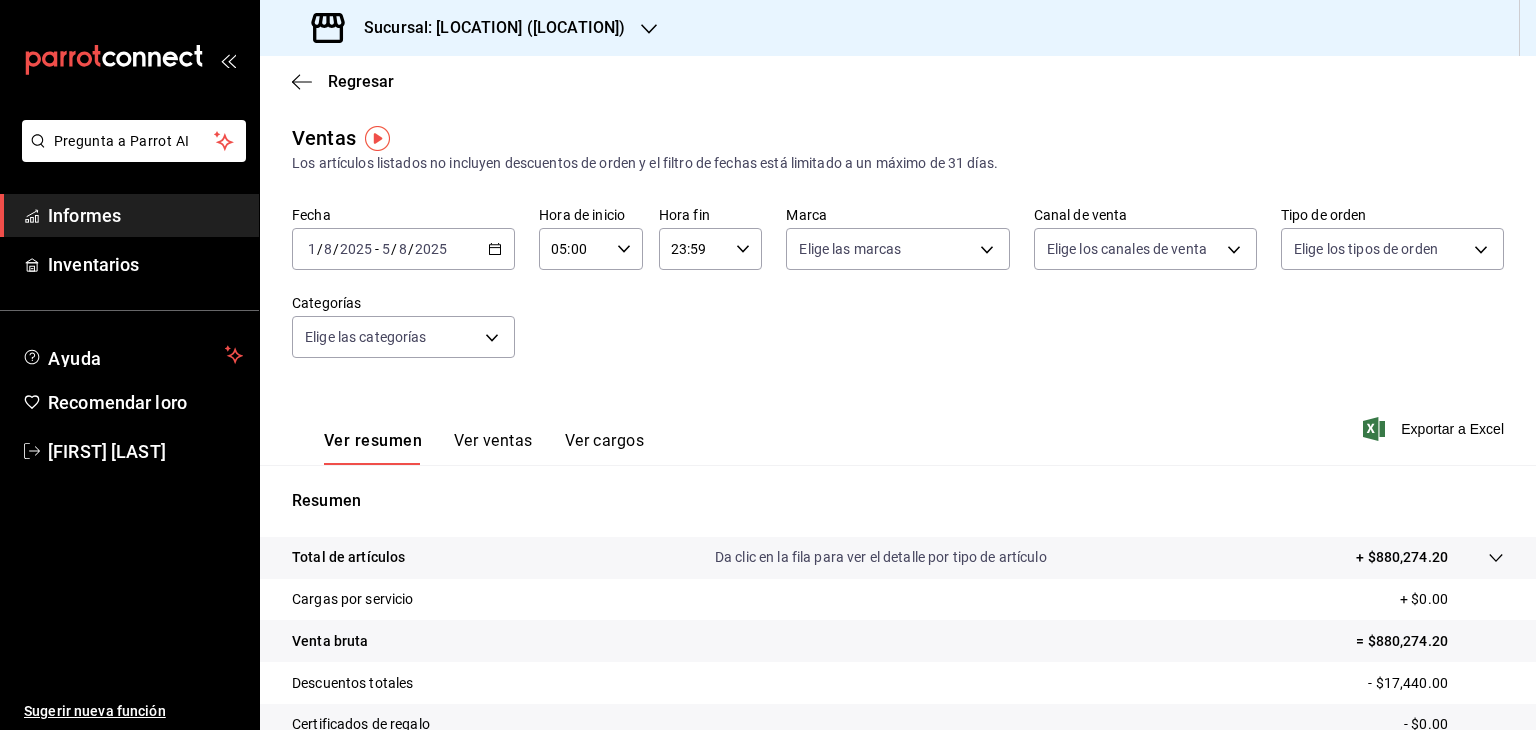 click 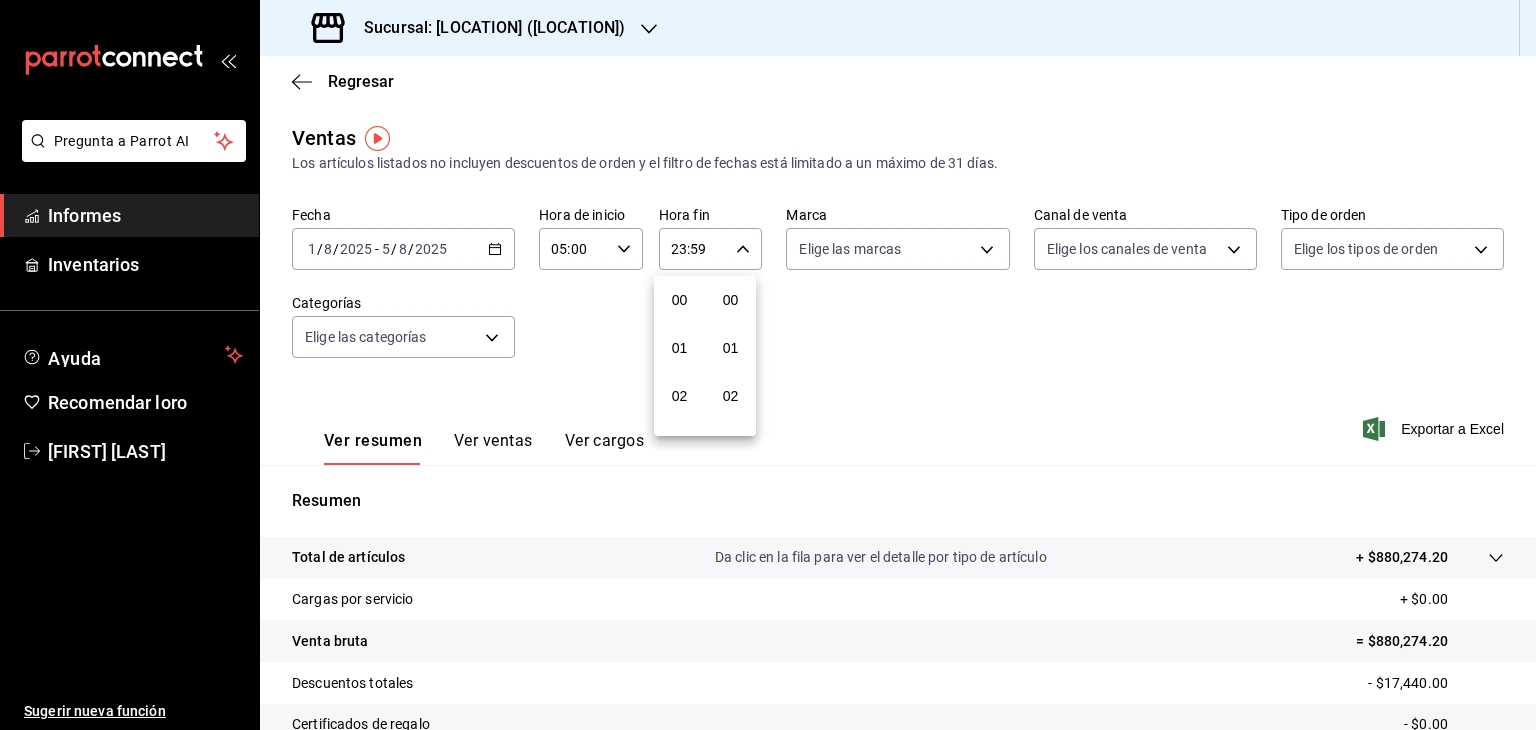 scroll, scrollTop: 1011, scrollLeft: 0, axis: vertical 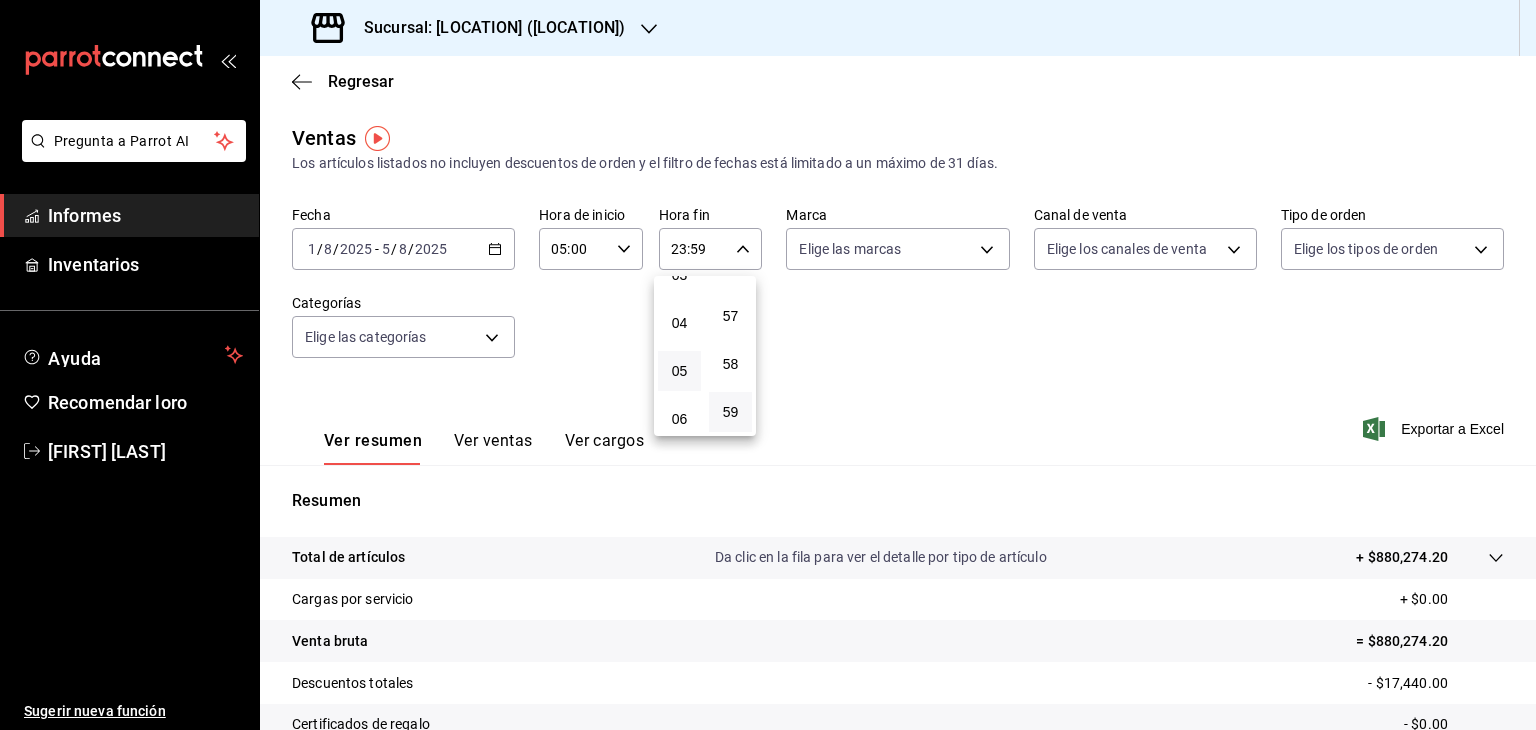 click on "05" at bounding box center (679, 371) 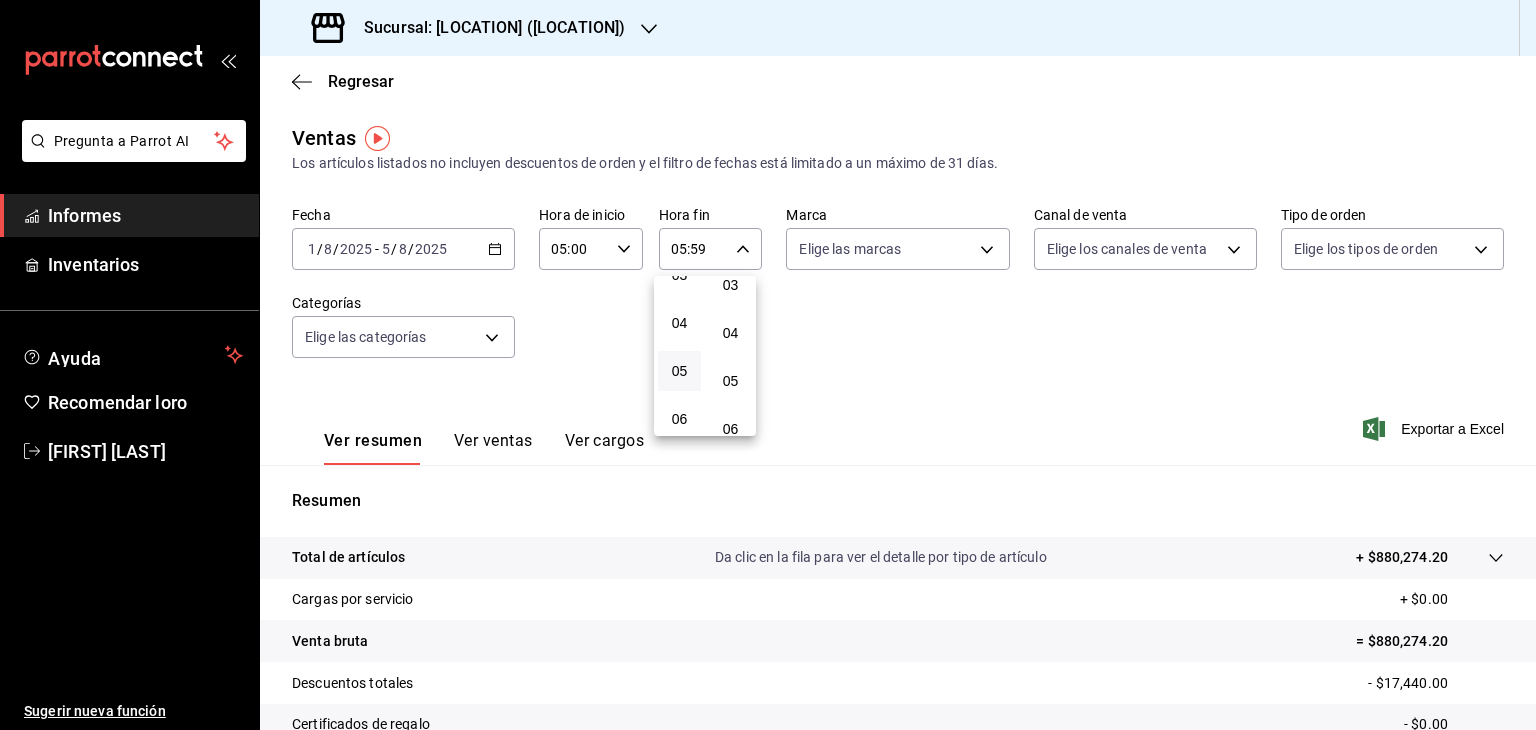 scroll, scrollTop: 0, scrollLeft: 0, axis: both 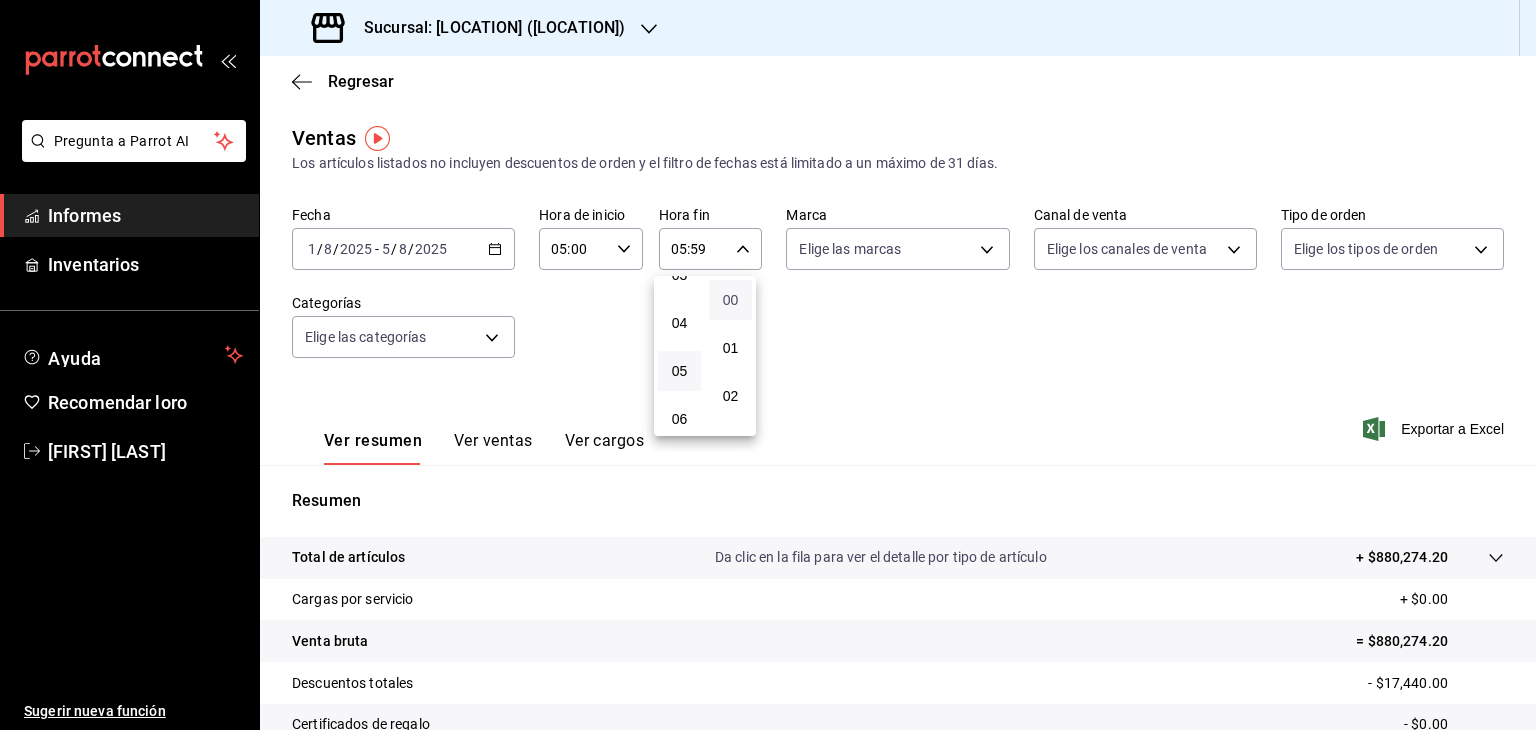 click on "00" at bounding box center (731, 300) 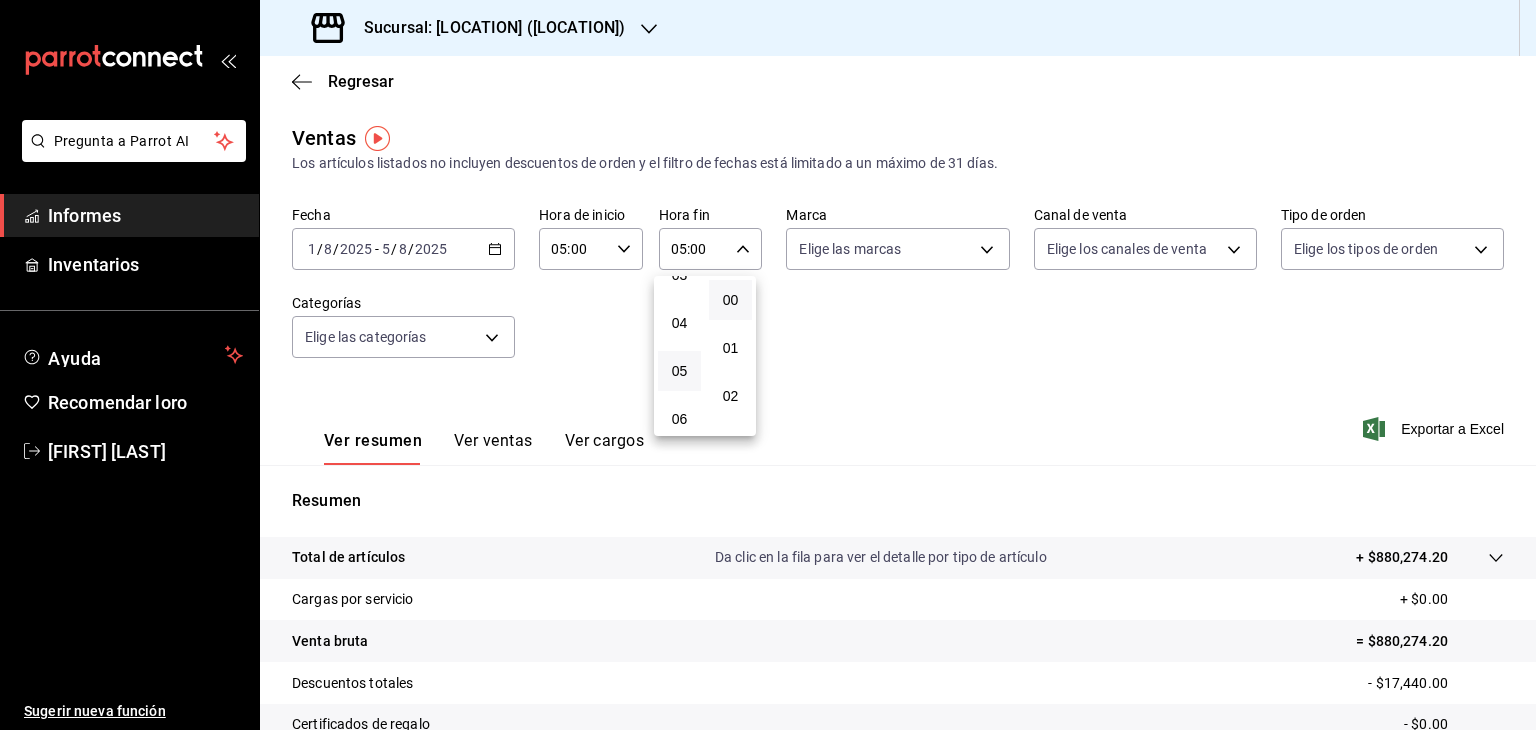 click at bounding box center (768, 365) 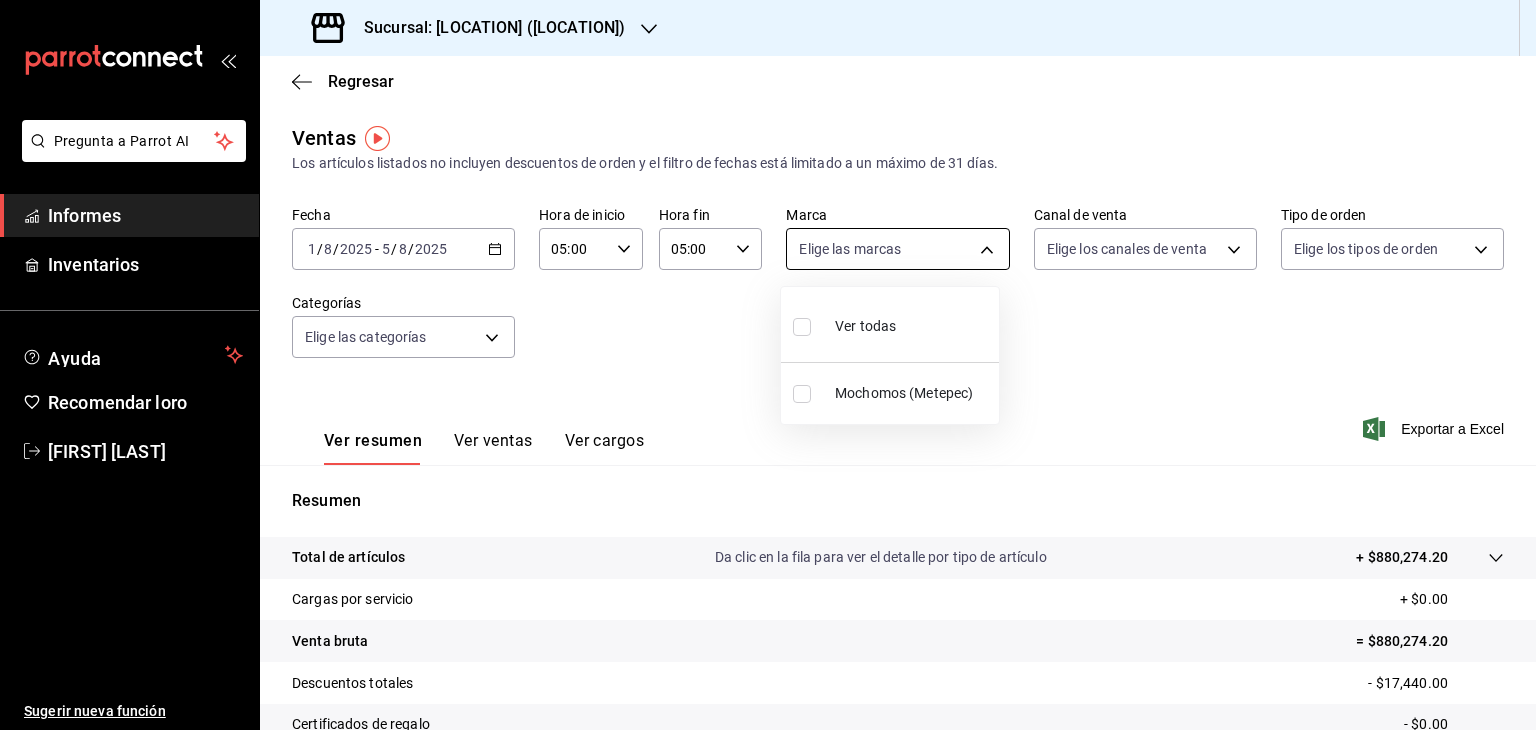 click on "Pregunta a Parrot AI Informes Inventarios Ayuda Recomendar loro [FIRST] [LAST] Sugerir nueva función Sucursal: [LOCATION] ([LOCATION]) Regresar Ventas Los artículos listados no incluyen descuentos de orden y el filtro de fechas está limitado a un máximo de 31 días. Fecha [DATE] [DATE] - [DATE] [DATE] Hora de inicio [TIME] Hora de inicio Hora fin [TIME] Hora fin Marca Elige las marcas Canal de venta Elige los canales de venta Tipo de orden Elige los tipos de orden Categorías Elige las categorías Ver resumen Ver ventas Ver cargos Exportar a Excel Resumen Total de artículos Da clic en la fila para ver el detalle por tipo de artículo + [PRICE] Cargas por servicio + [PRICE] Venta bruta = [PRICE] Descuentos totales - [PRICE] Certificados de regalo - [PRICE] Venta total = [PRICE] Impuestos - [PRICE] Venta neta = [PRICE] Texto original Valora esta traducción Tu opinión servirá para ayudar a mejorar el Traductor de Google Ver video tutorial Ir a un video Informes" at bounding box center (768, 365) 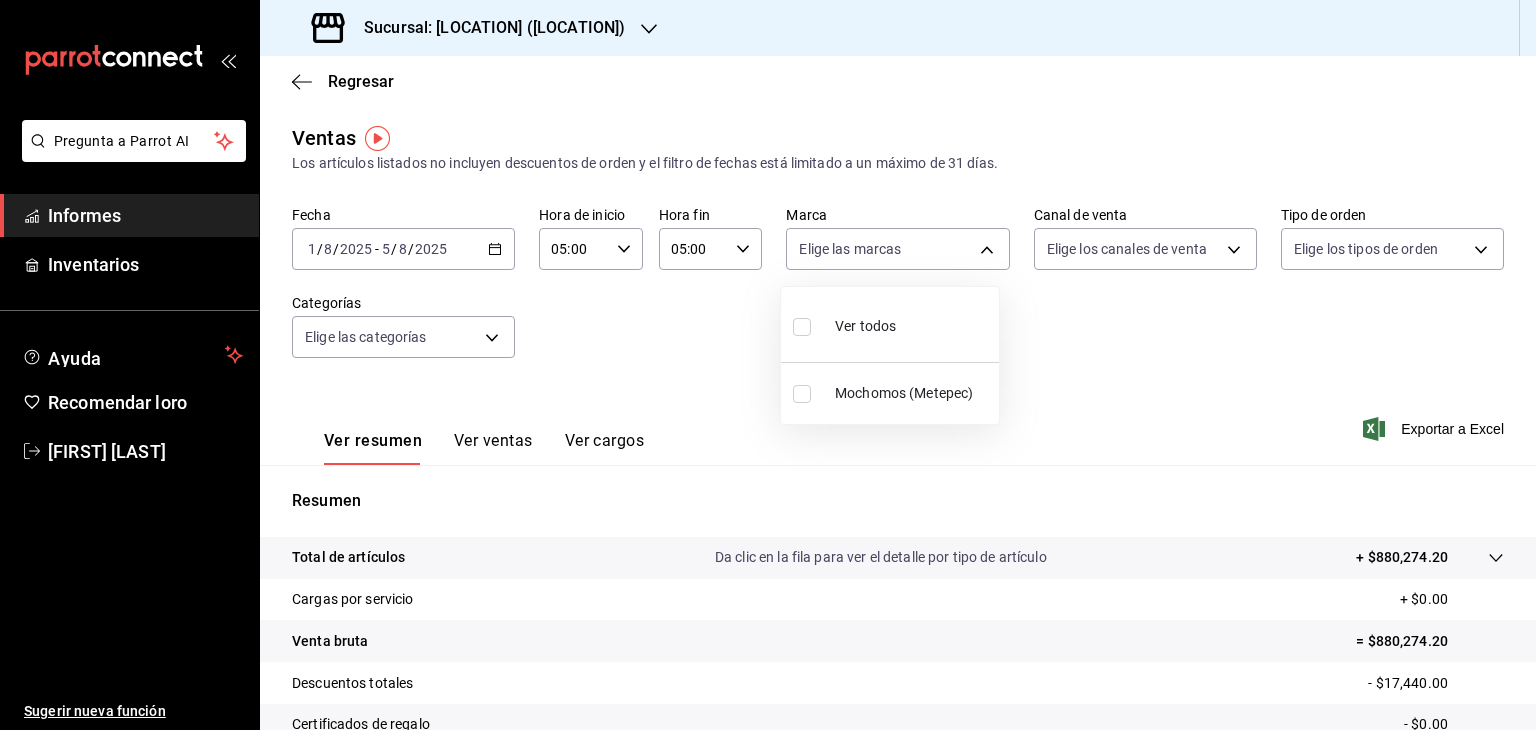 click on "Mochomos (Metepec)" at bounding box center [904, 393] 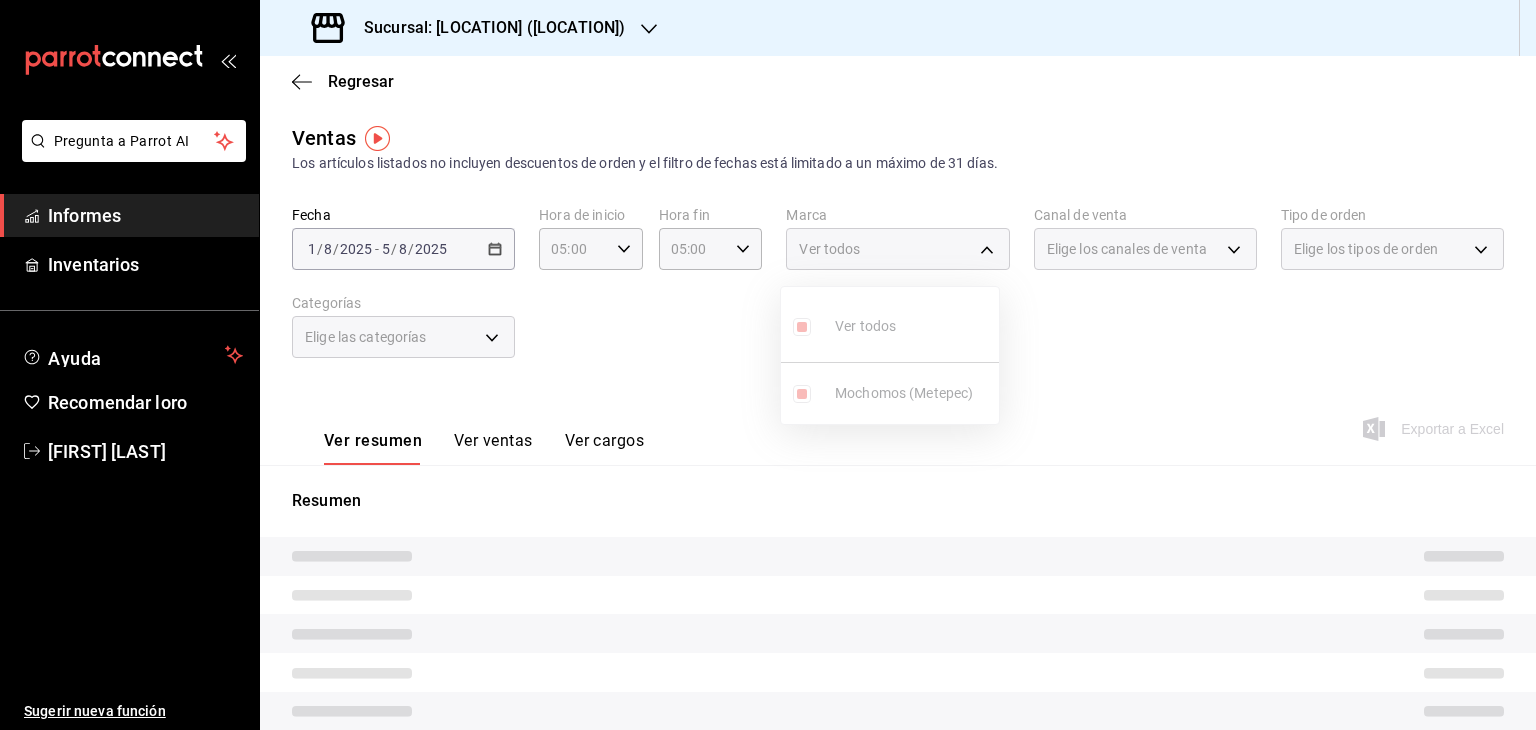 click at bounding box center [768, 365] 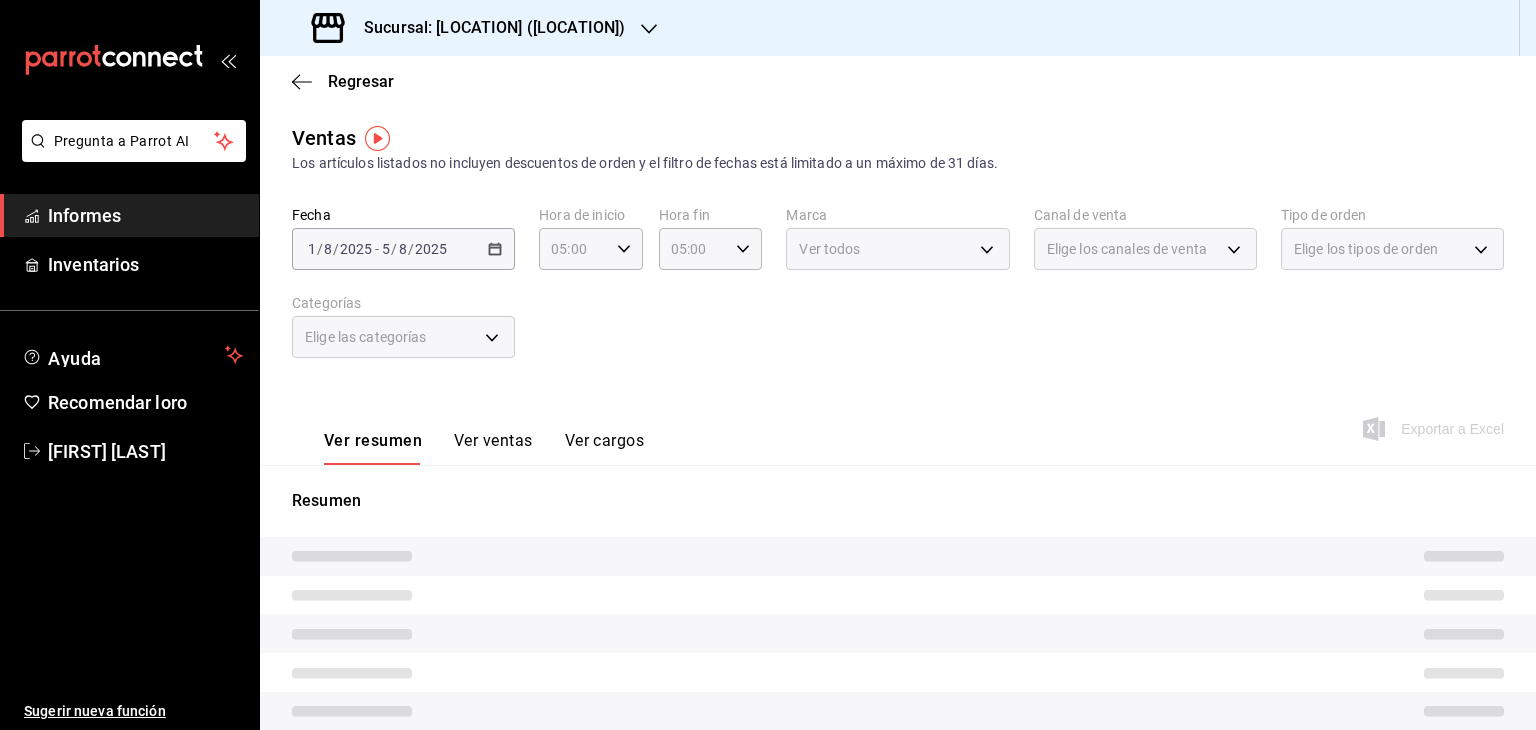 click on "Elige los canales de venta" at bounding box center (1145, 249) 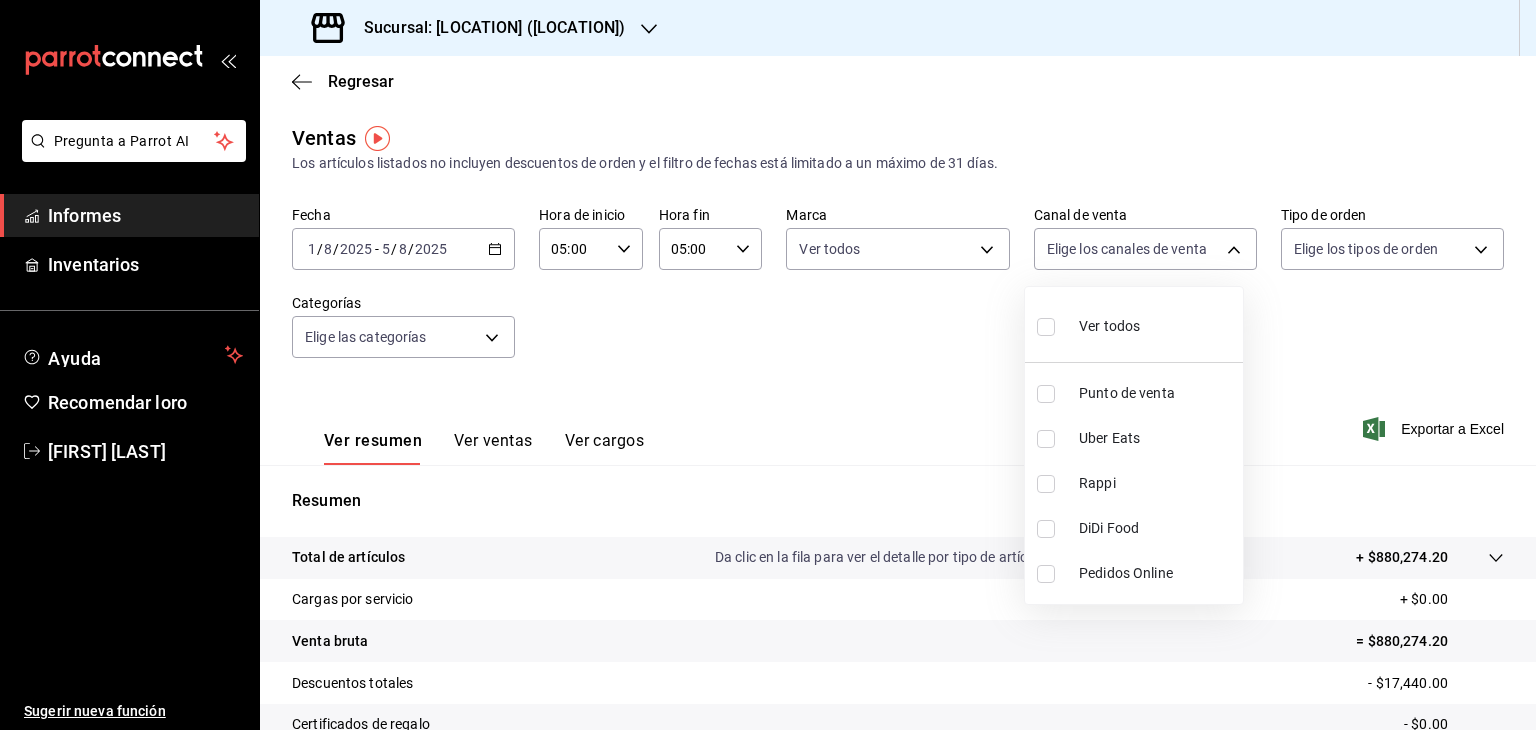 click on "Pregunta a Parrot AI Informes Inventarios Ayuda Recomendar loro [FIRST] [LAST] Sugerir nueva función Sucursal: [LOCATION] ([LOCATION]) Regresar Ventas Los artículos listados no incluyen descuentos de orden y el filtro de fechas está limitado a un máximo de 31 días. Fecha [DATE] [DATE] - [DATE] [DATE] Hora de inicio [TIME] Hora de inicio Hora fin [TIME] Hora fin Marca Elige las marcas Canal de venta Elige los canales de venta Tipo de orden Elige los tipos de orden Categorías Elige las categorías Ver resumen Ver ventas Ver cargos Exportar a Excel Resumen Total de artículos Da clic en la fila para ver el detalle por tipo de artículo + [PRICE] Cargas por servicio + [PRICE] Venta bruta = [PRICE] Descuentos totales - [PRICE] Certificados de regalo - [PRICE] Venta total = [PRICE] Impuestos - [PRICE] Venta neta = [PRICE] Texto original Valora esta traducción Tu opinión servirá para ayudar a mejorar el Traductor de Google Informes" at bounding box center [768, 365] 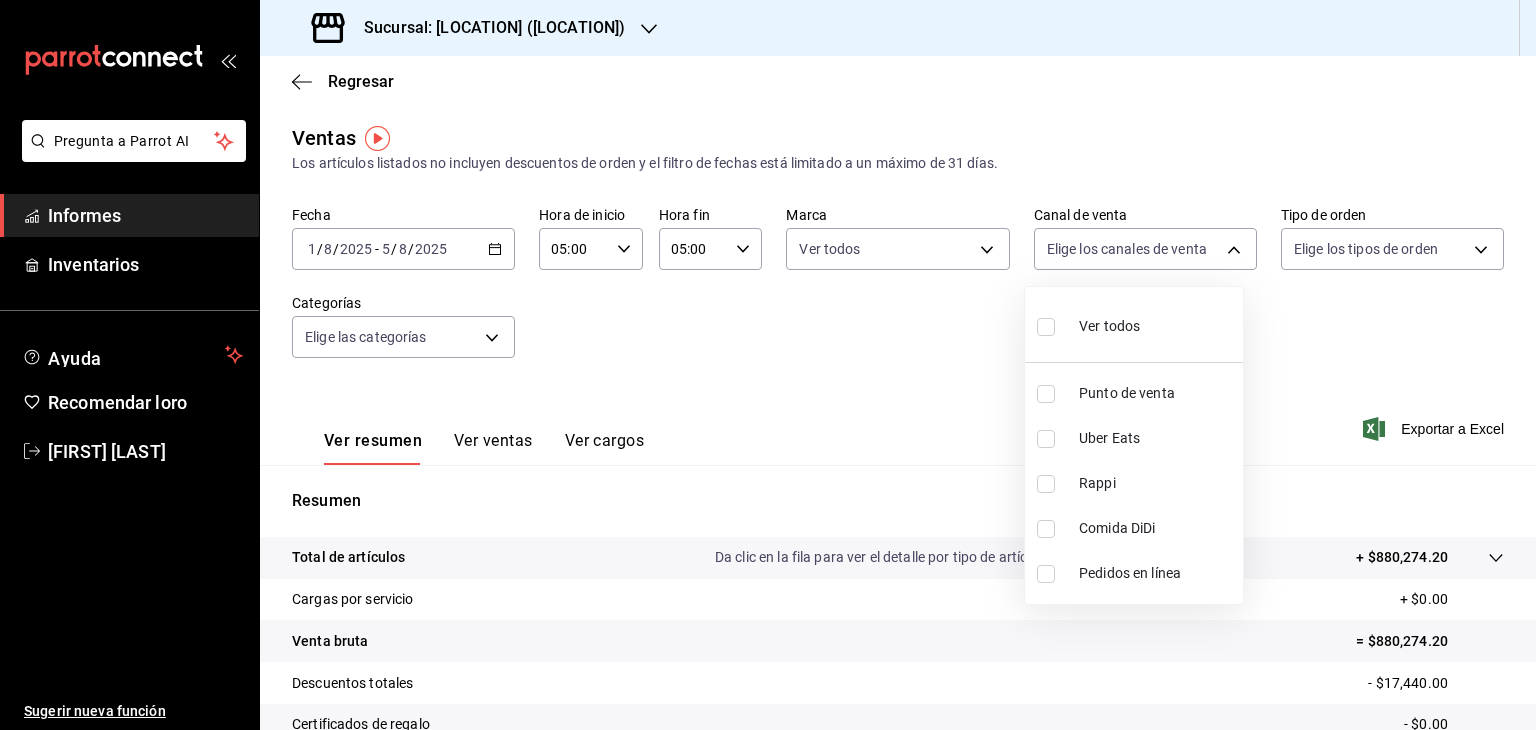 click on "Ver todos" at bounding box center [1109, 326] 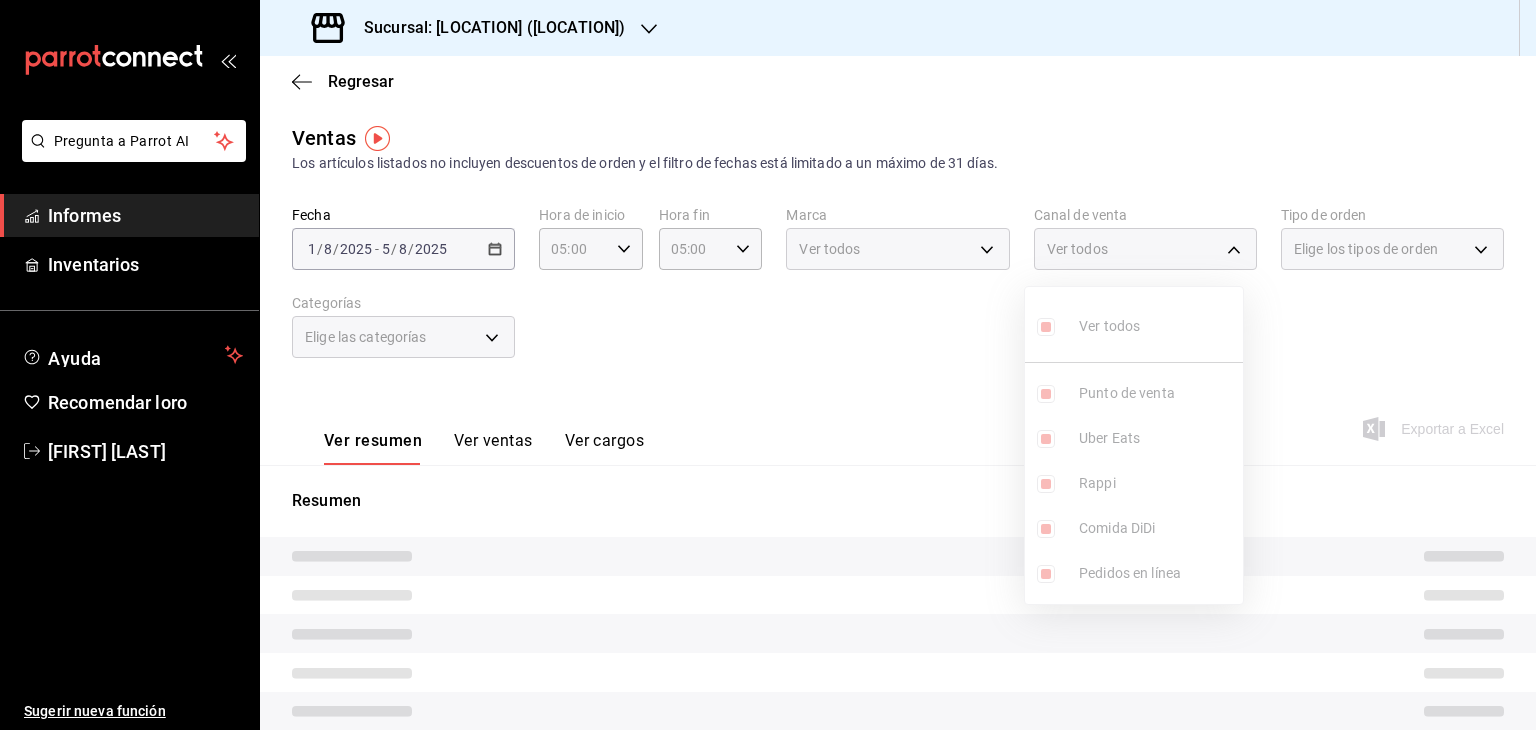 click at bounding box center (768, 365) 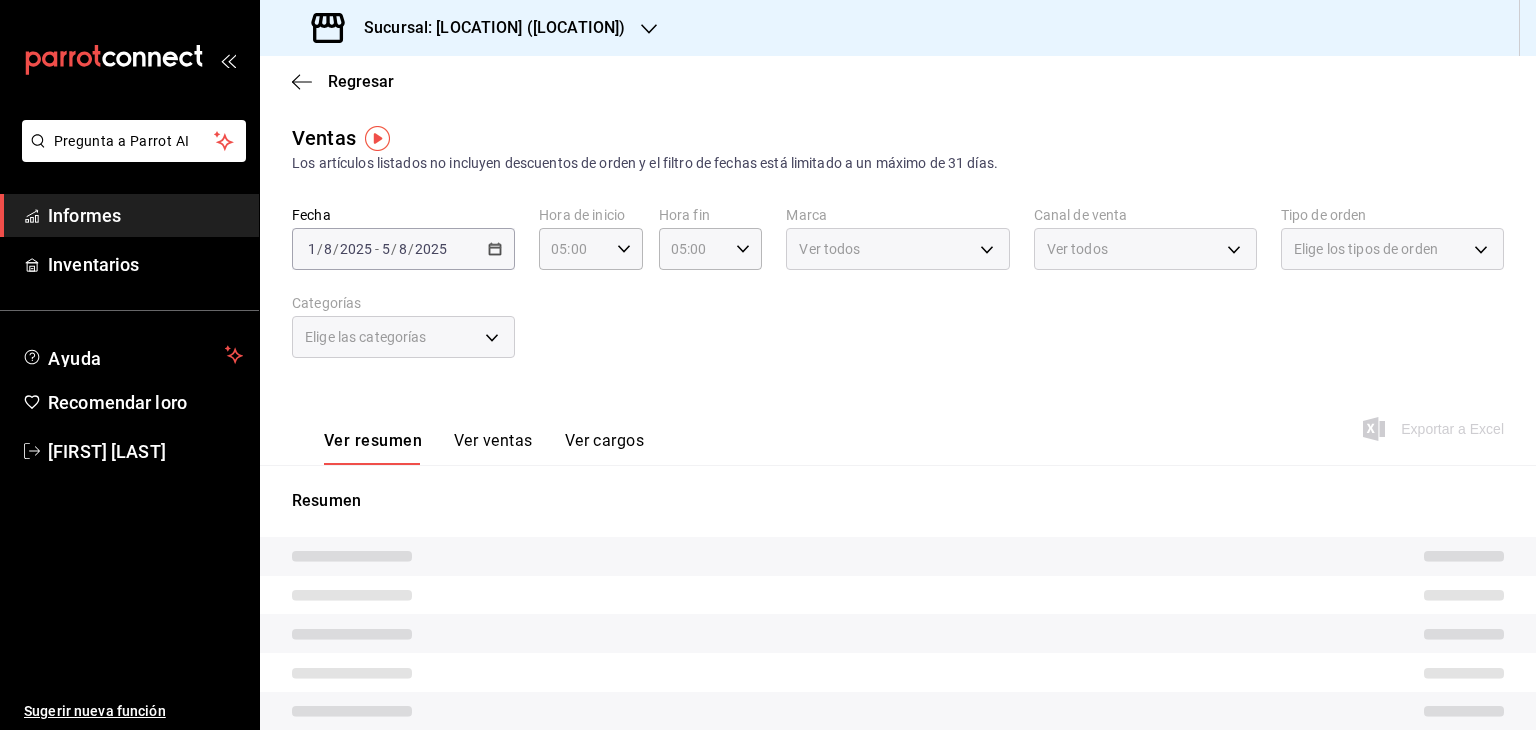 click on "Elige los tipos de orden" at bounding box center [1392, 249] 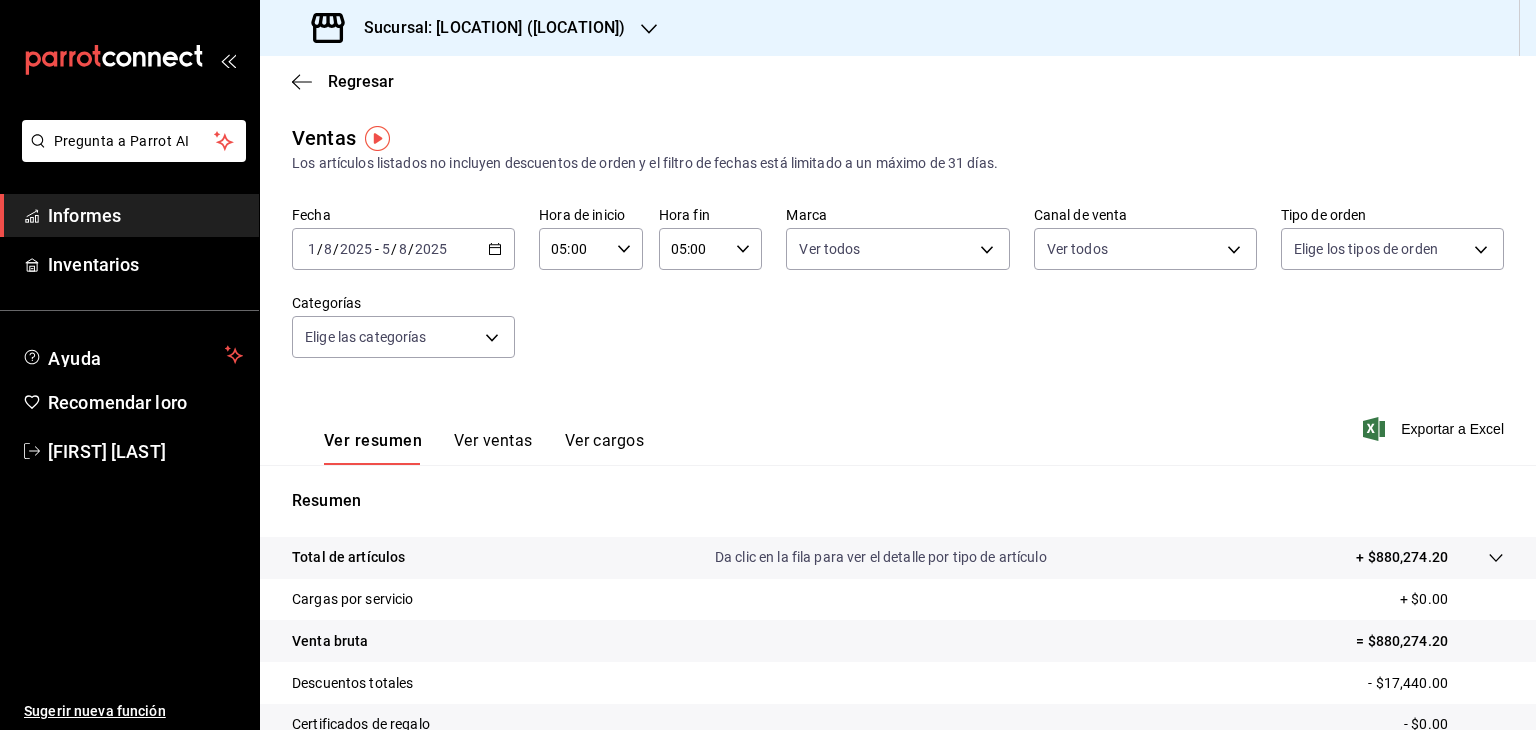 click on "Pregunta a Parrot AI Informes Inventarios Ayuda Recomendar loro [FIRST] [LAST] Sugerir nueva función Sucursal: [LOCATION] ([LOCATION]) Regresar Ventas Los artículos listados no incluyen descuentos de orden y el filtro de fechas está limitado a un máximo de 31 días. Fecha [DATE] [DATE] - [DATE] [DATE] Hora de inicio [TIME] Hora de inicio Hora fin [TIME] Hora fin Marca Ver todos [UUID] Canal de venta Ver todos PARROT,UBER_EATS,RAPPI,DIDI_FOOD,ONLINE Tipo de orden Elige los tipos de orden Categorías Elige las categorías Ver resumen Ver ventas Ver cargos Exportar a Excel Resumen Total de artículos Da clic en la fila para ver el detalle por tipo de artículo + [PRICE] Cargas por servicio + [PRICE] Venta bruta = [PRICE] Descuentos totales - [PRICE] Certificados de regalo - [PRICE] Venta total = [PRICE] Impuestos - [PRICE] Venta neta = [PRICE] Texto original Valora esta traducción GANA 1 MES GRATIS EN TU SUSCRIPCIÓN AQUÍ Informes" at bounding box center (768, 365) 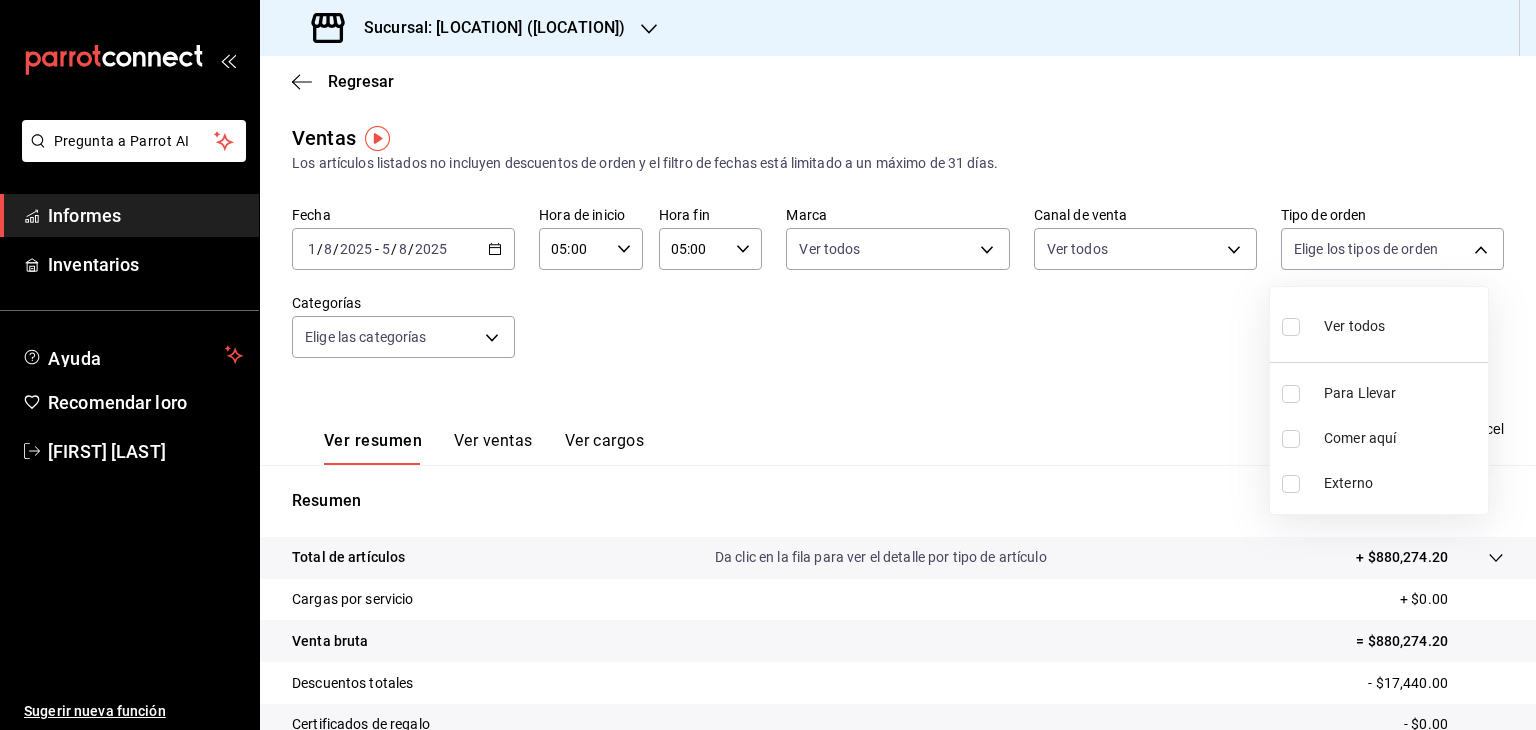 click on "Ver todos" at bounding box center [1333, 324] 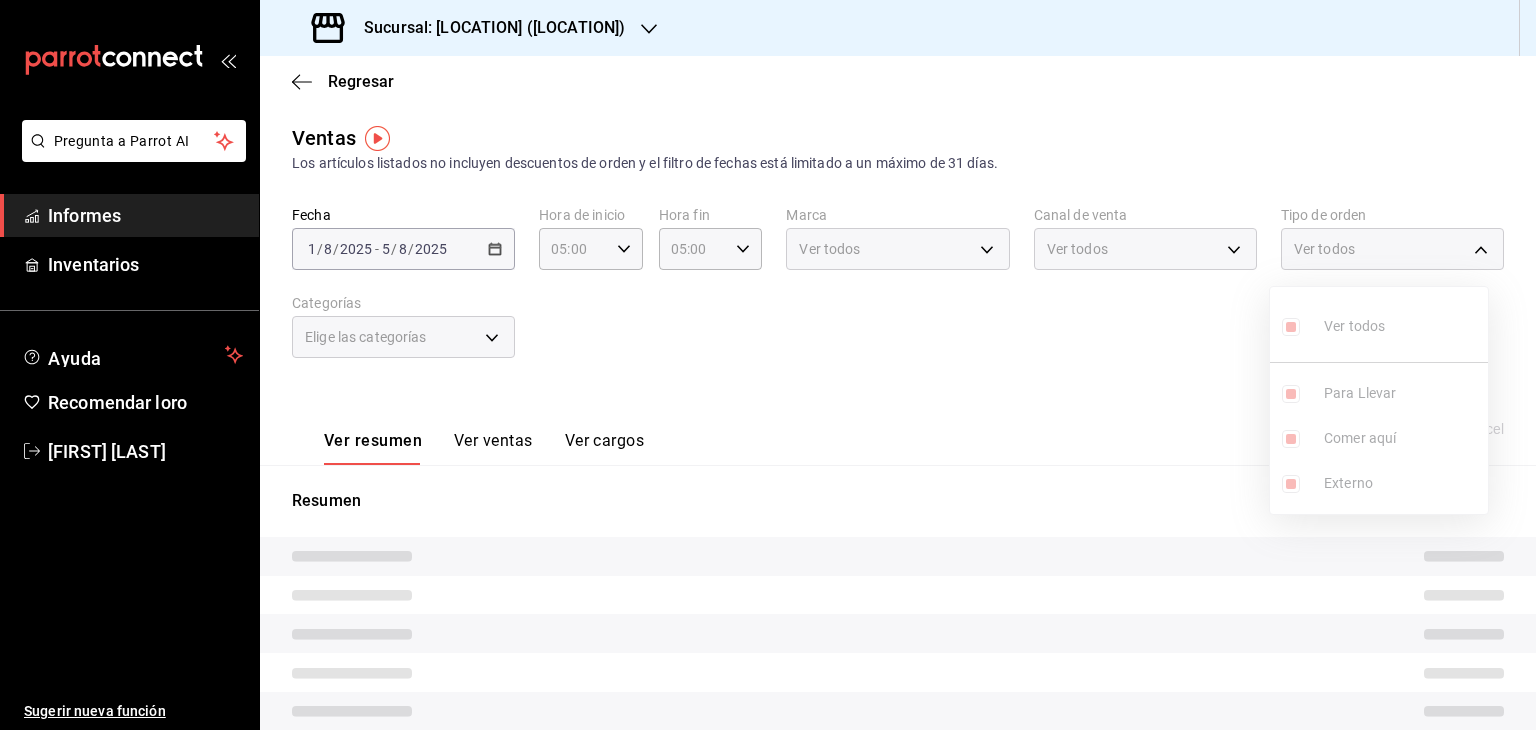 click at bounding box center (768, 365) 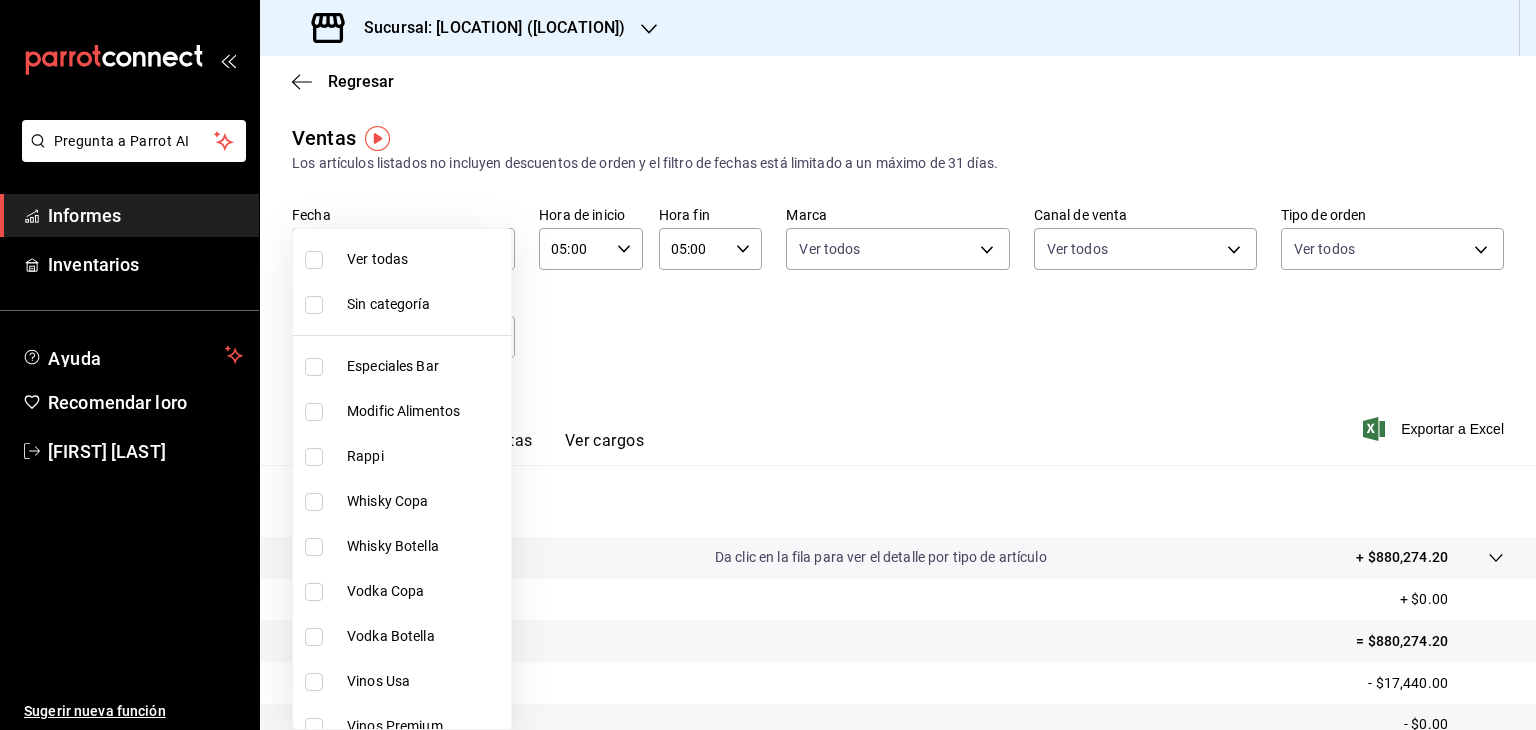 click on "Pregunta a Parrot AI Informes Inventarios Ayuda Recomendar loro [FIRST] [LAST] Sugerir nueva función Sucursal: [LOCATION] ([LOCATION]) Regresar Ventas Los artículos listados no incluyen descuentos de orden y el filtro de fechas está limitado a un máximo de 31 días. Fecha [DATE] [DATE] - [DATE] [DATE] Hora de inicio [TIME] Hora de inicio Hora fin [TIME] Hora fin Marca Ver todos [UUID] Canal de venta Ver todos PARROT,UBER_EATS,RAPPI,DIDI_FOOD,ONLINE Tipo de orden Ver todos [UUID], [UUID],EXTERNAL Categorías Elige las categorías Ver resumen Ver ventas Ver cargos Exportar a Excel Resumen Total de artículos Da clic en la fila para ver el detalle por tipo de artículo + [PRICE] Cargas por servicio + [PRICE] Venta bruta = [PRICE] Descuentos totales - [PRICE] Certificados de regalo - [PRICE] Venta total = [PRICE] Impuestos - [PRICE] Venta neta = [PRICE] Texto original Informes" at bounding box center (768, 365) 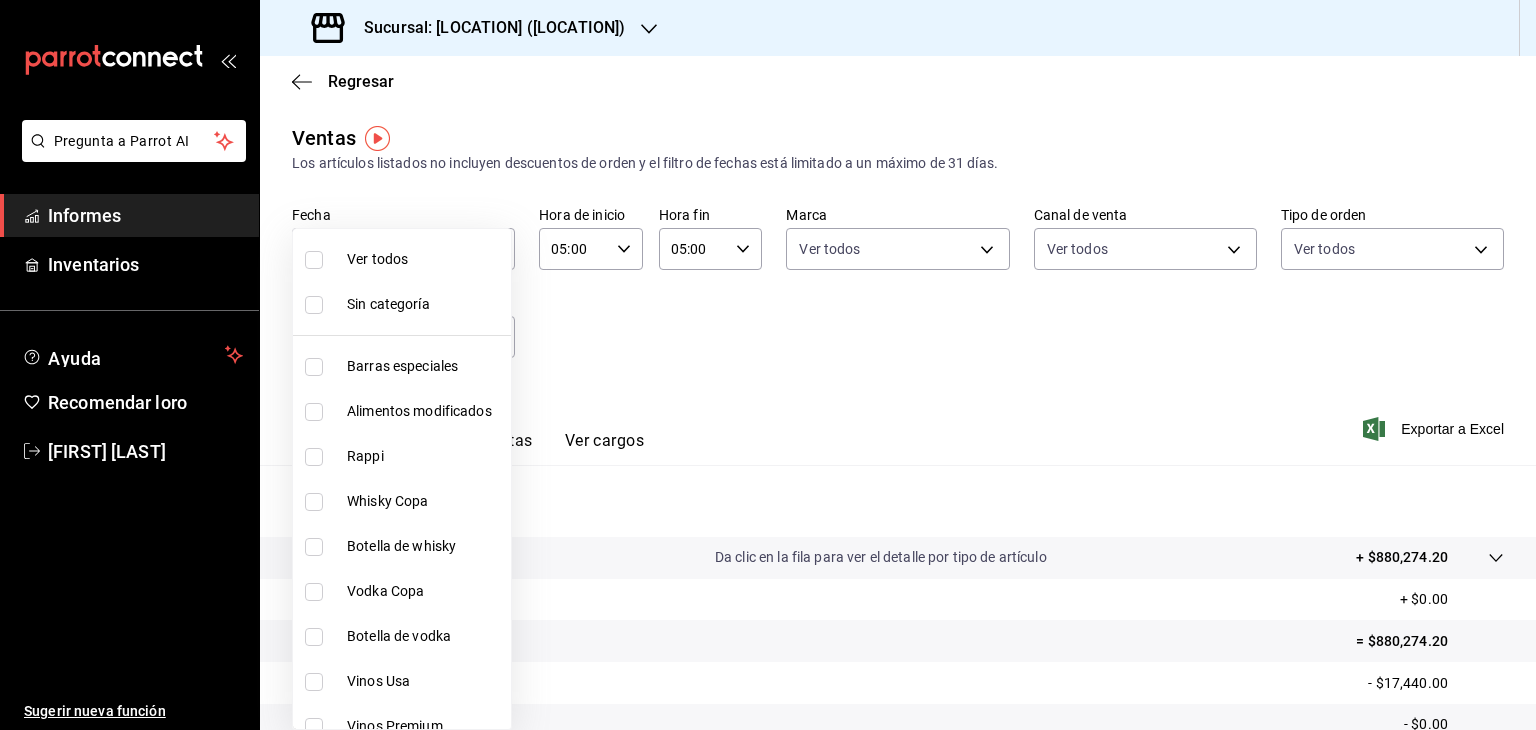 click on "Ver todos" at bounding box center [402, 259] 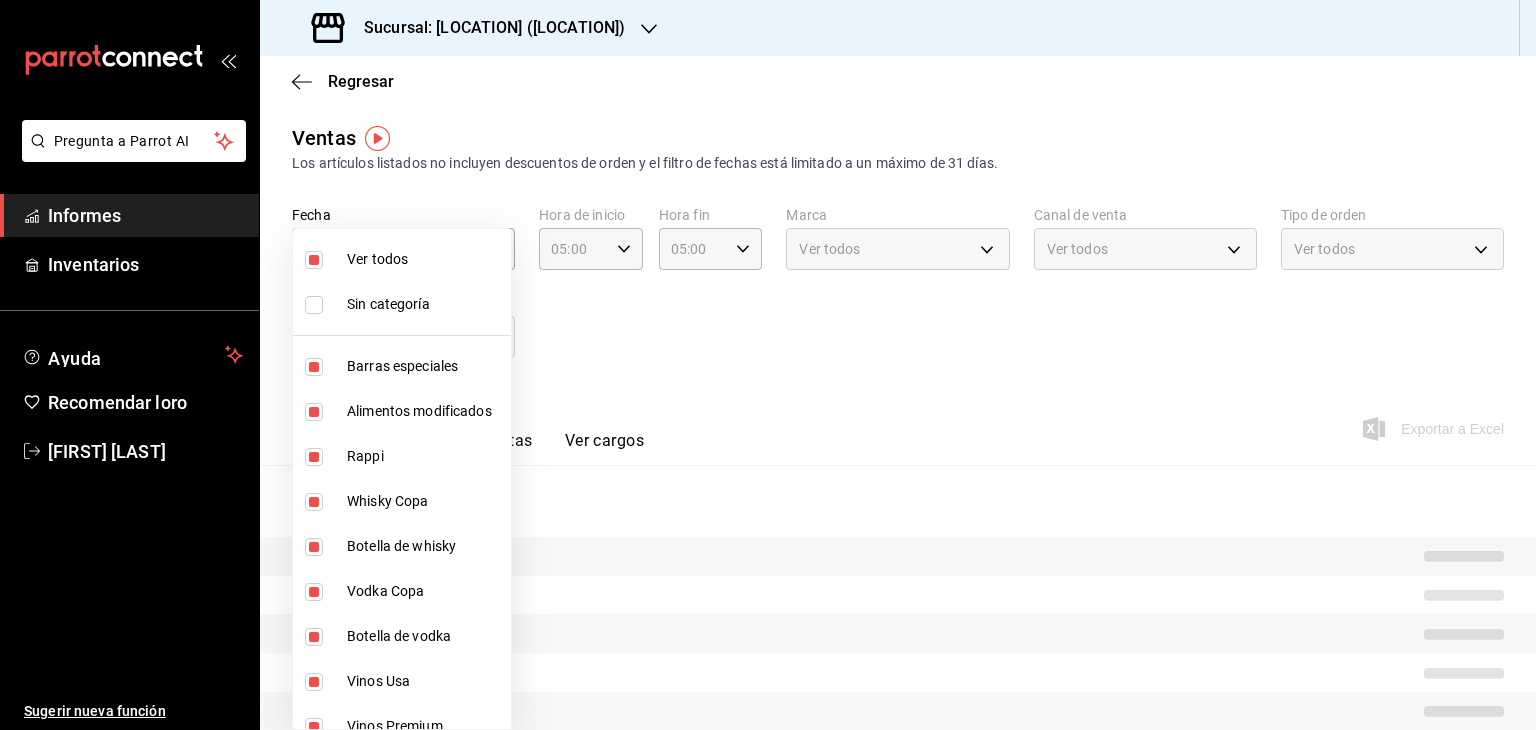click at bounding box center [768, 365] 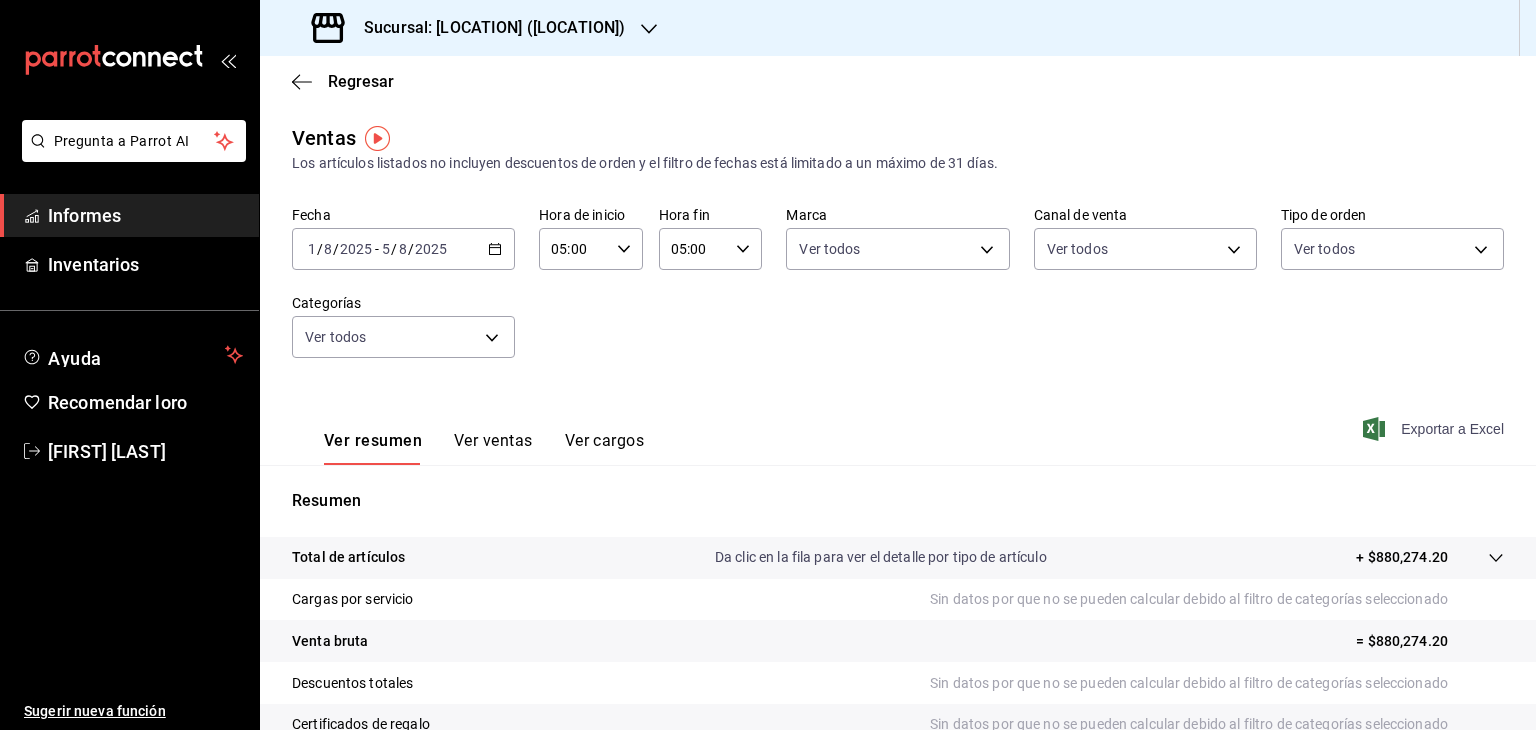 click on "Exportar a Excel" at bounding box center (1452, 429) 